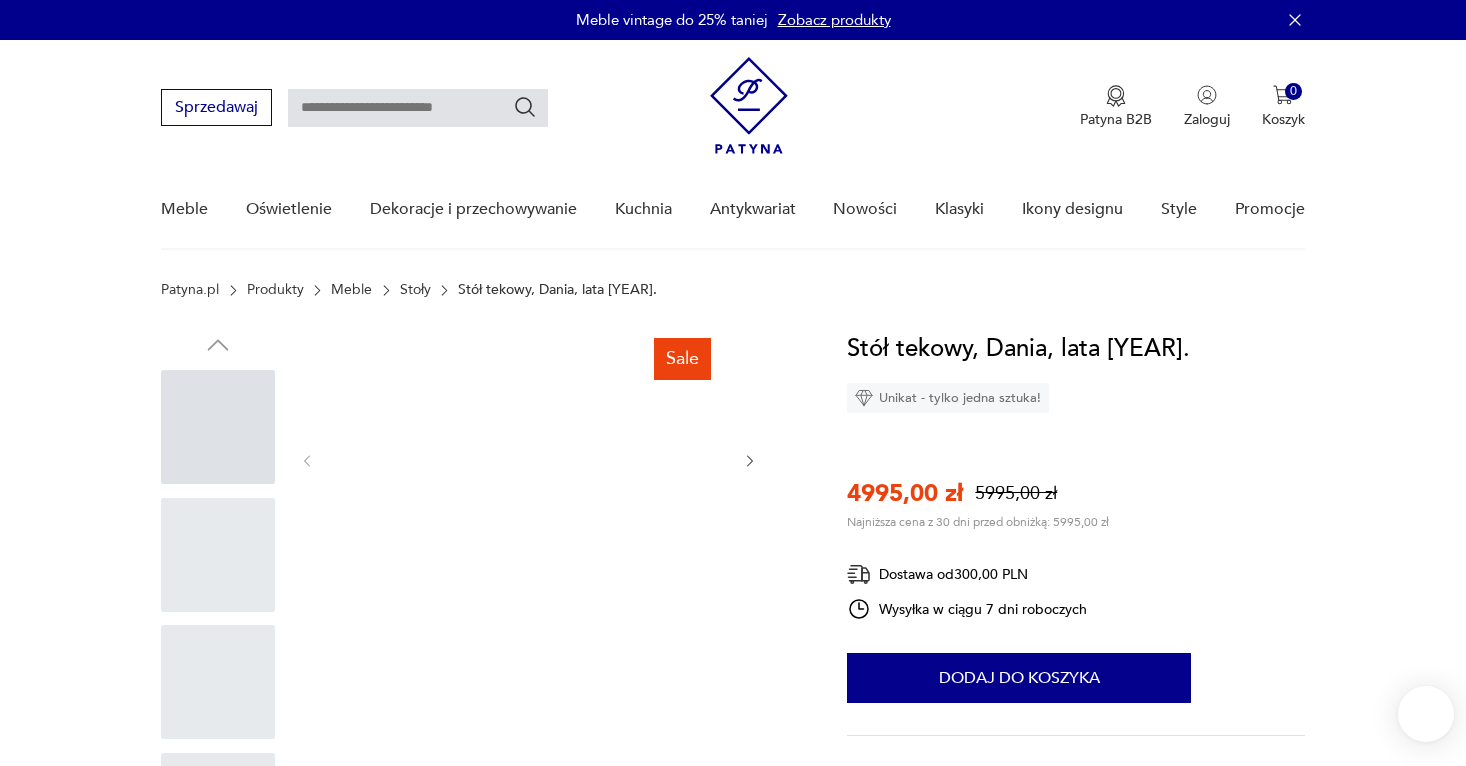 scroll, scrollTop: 0, scrollLeft: 0, axis: both 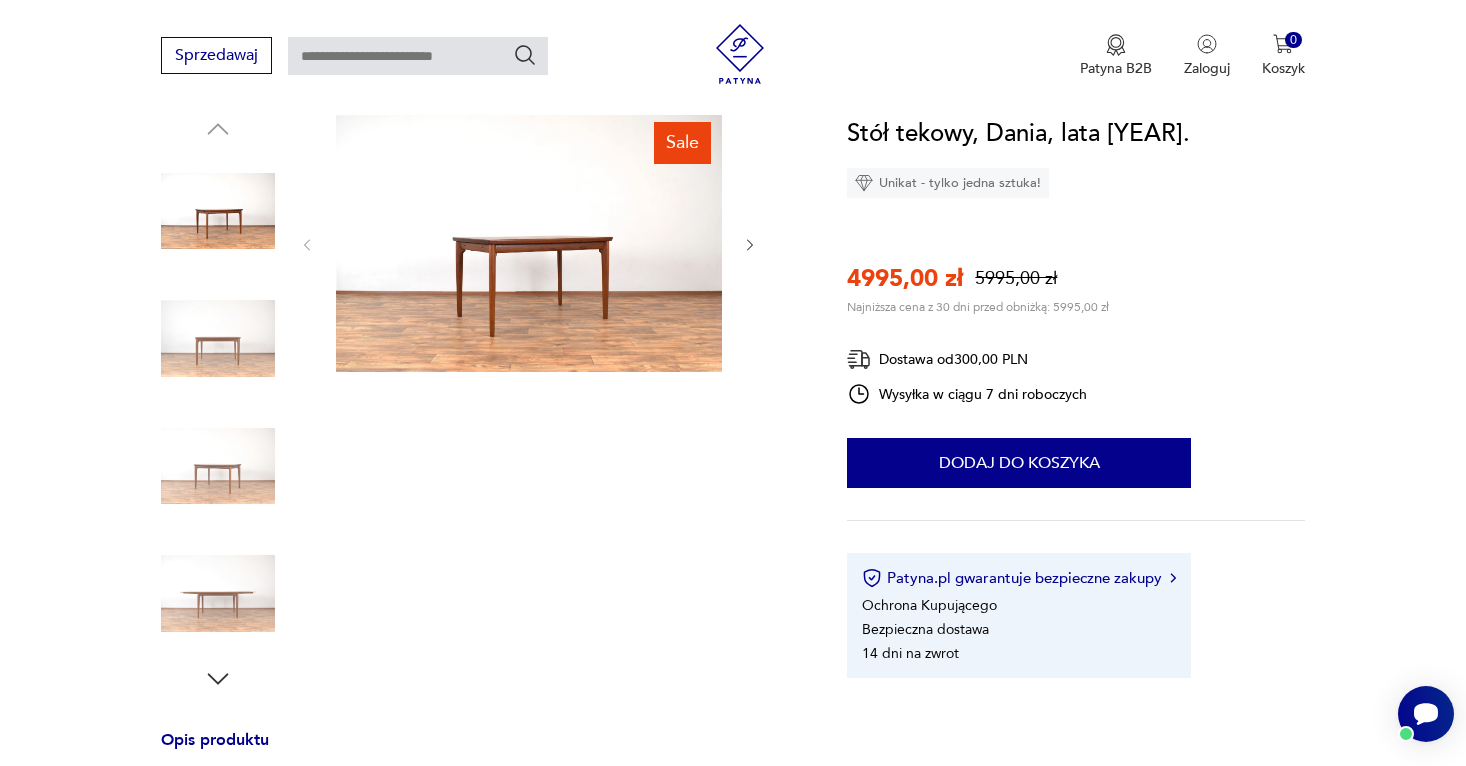click on "Sale" at bounding box center [480, 404] 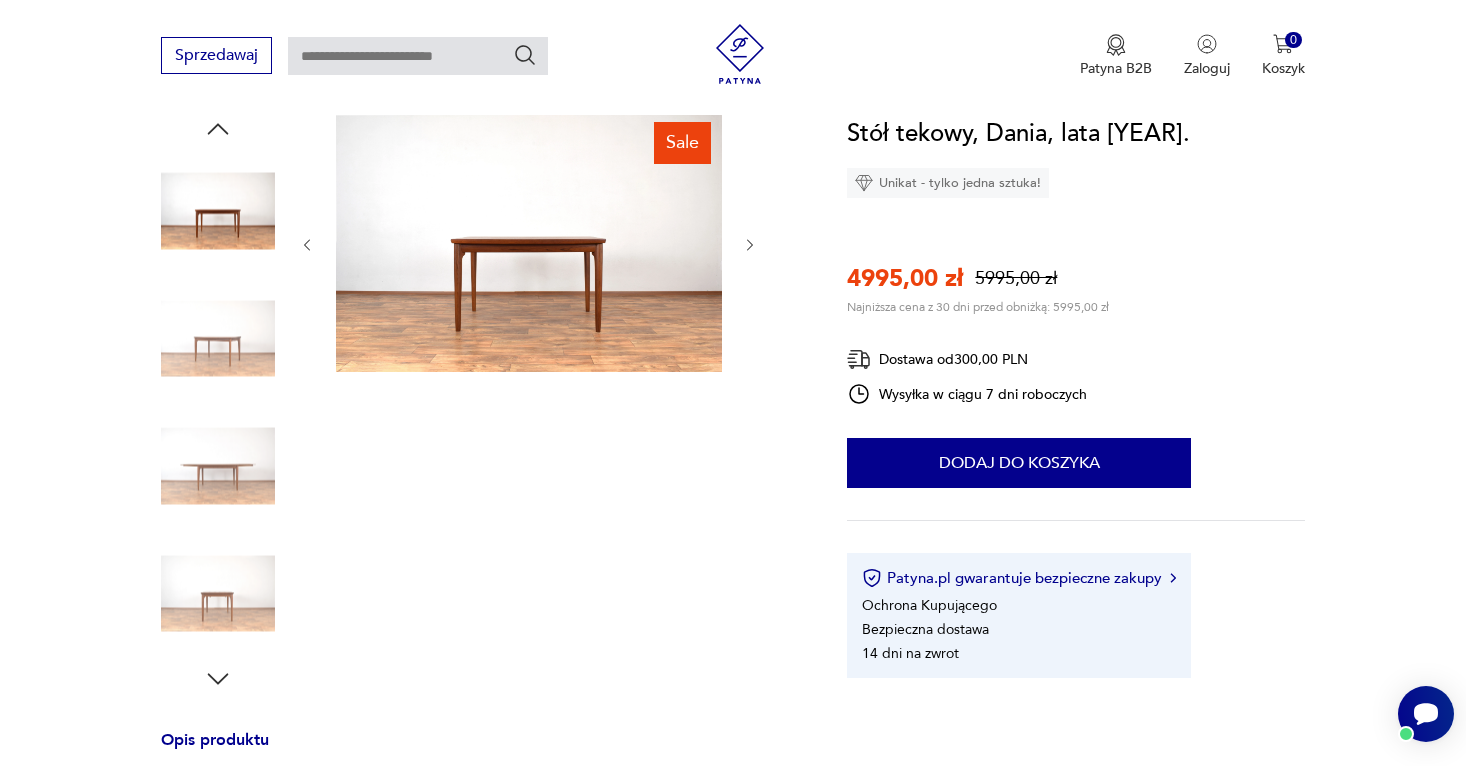 click 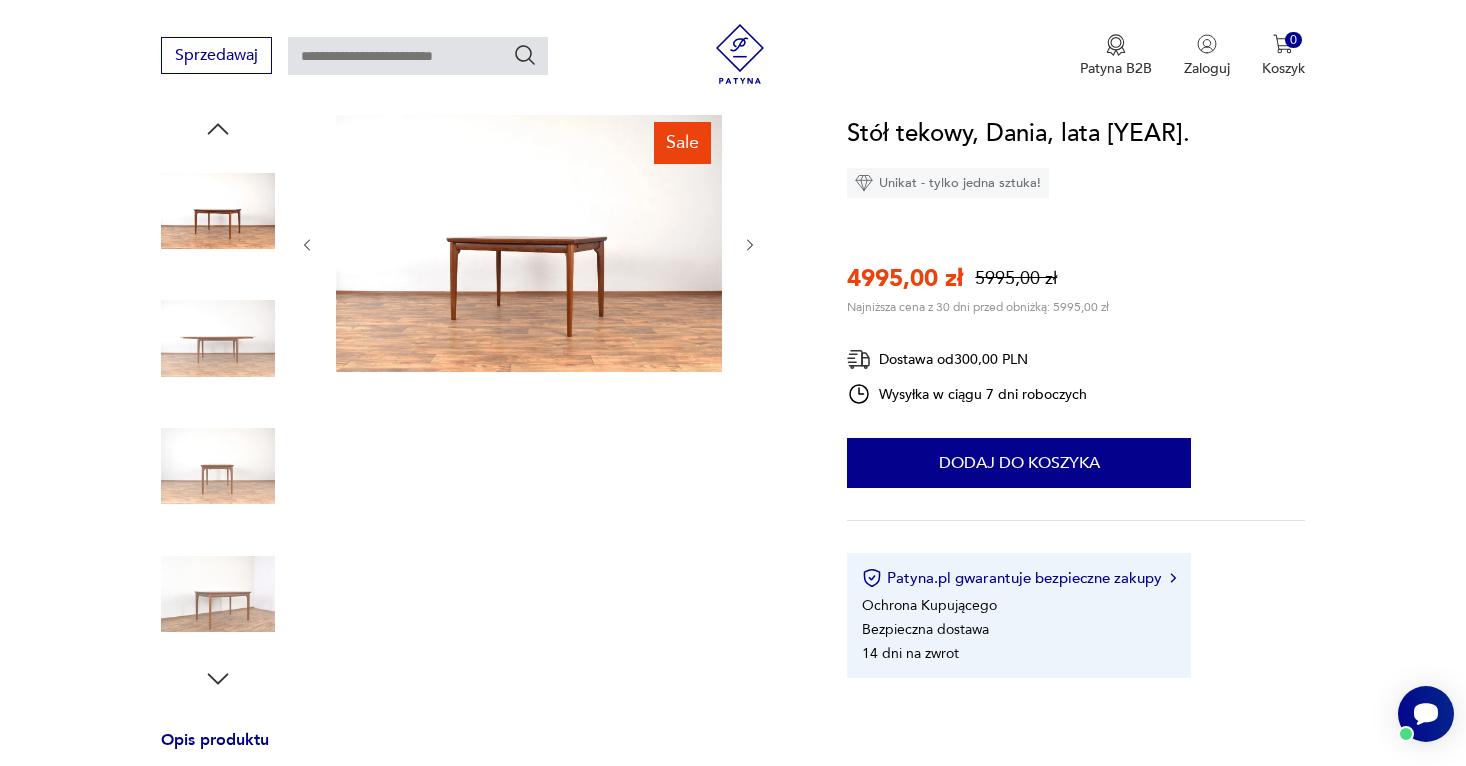 click 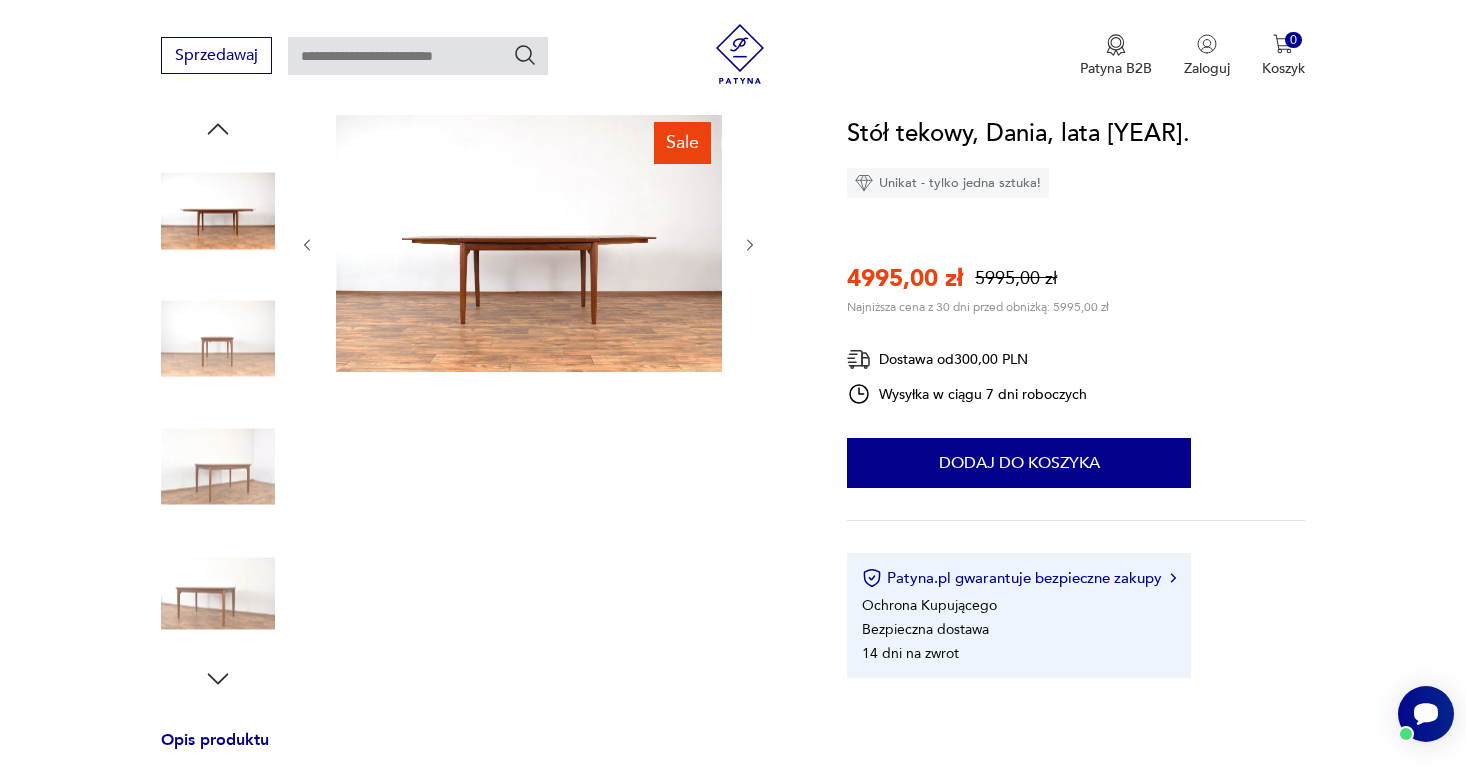 click 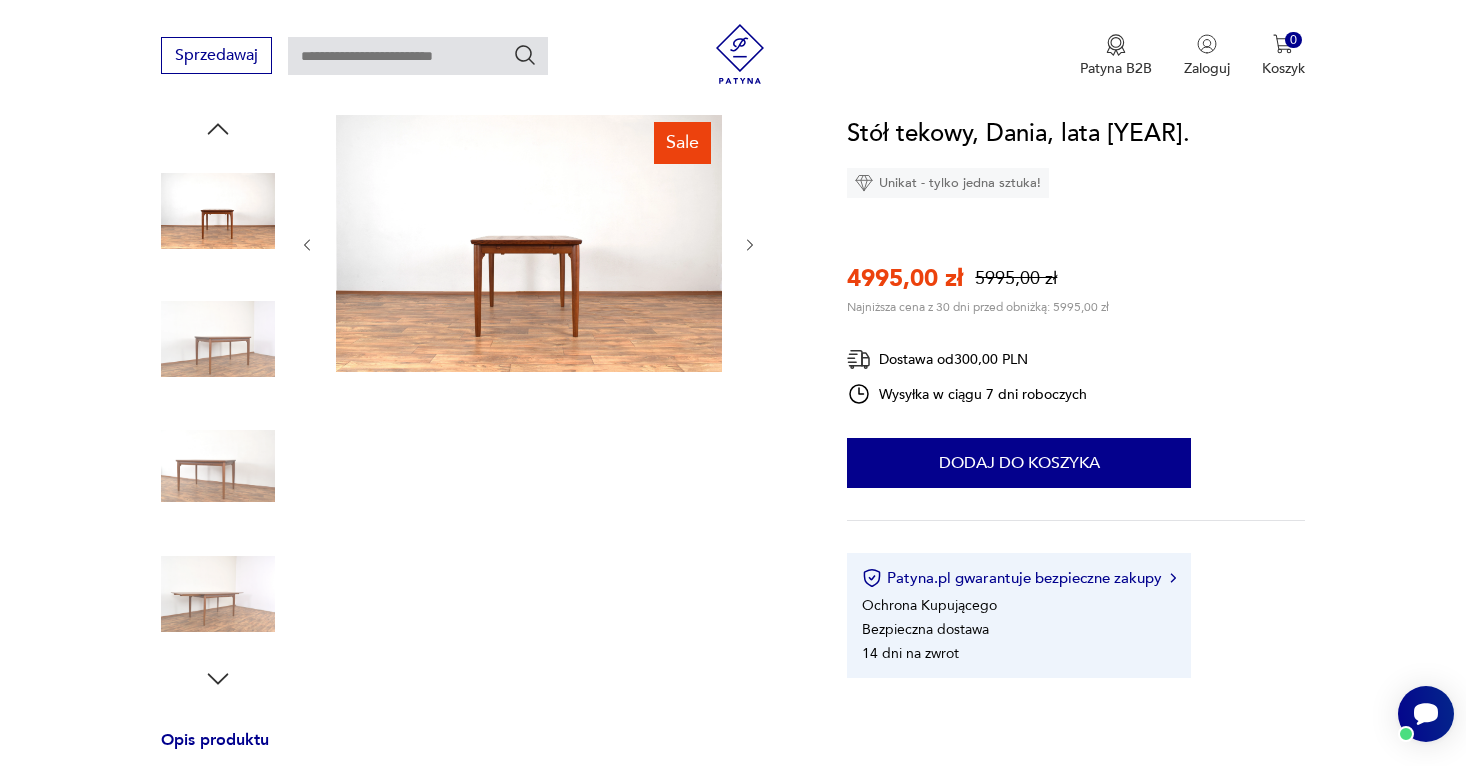 click 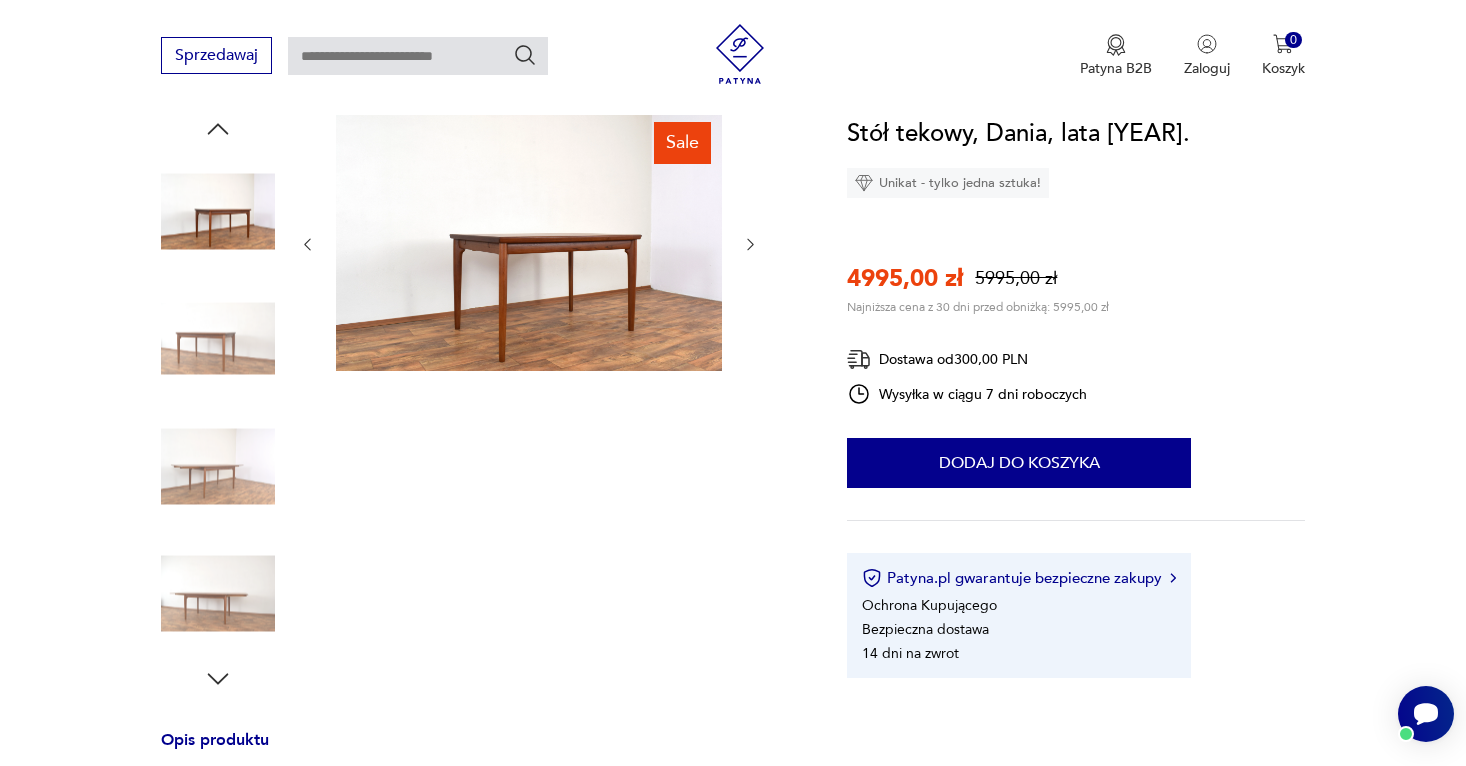 click 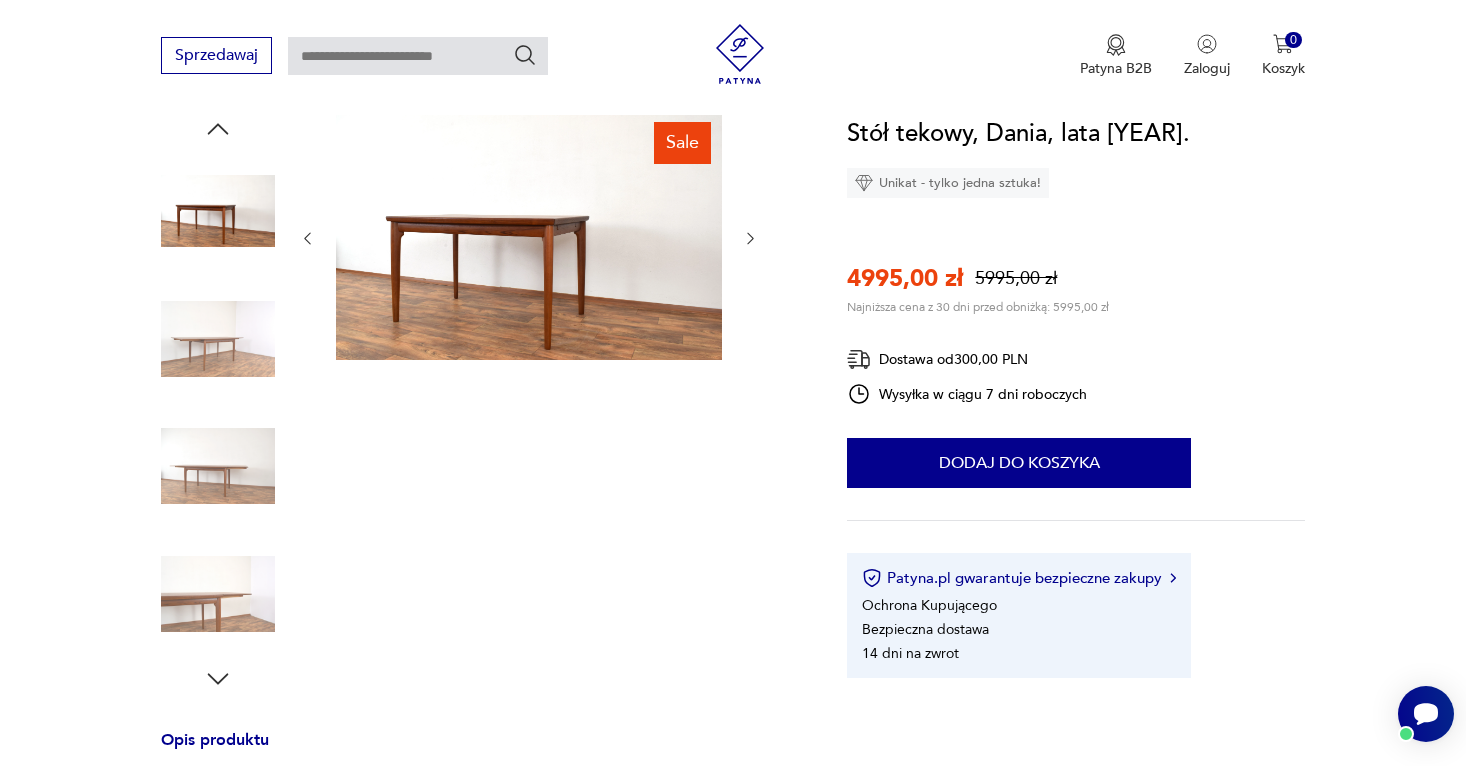 click 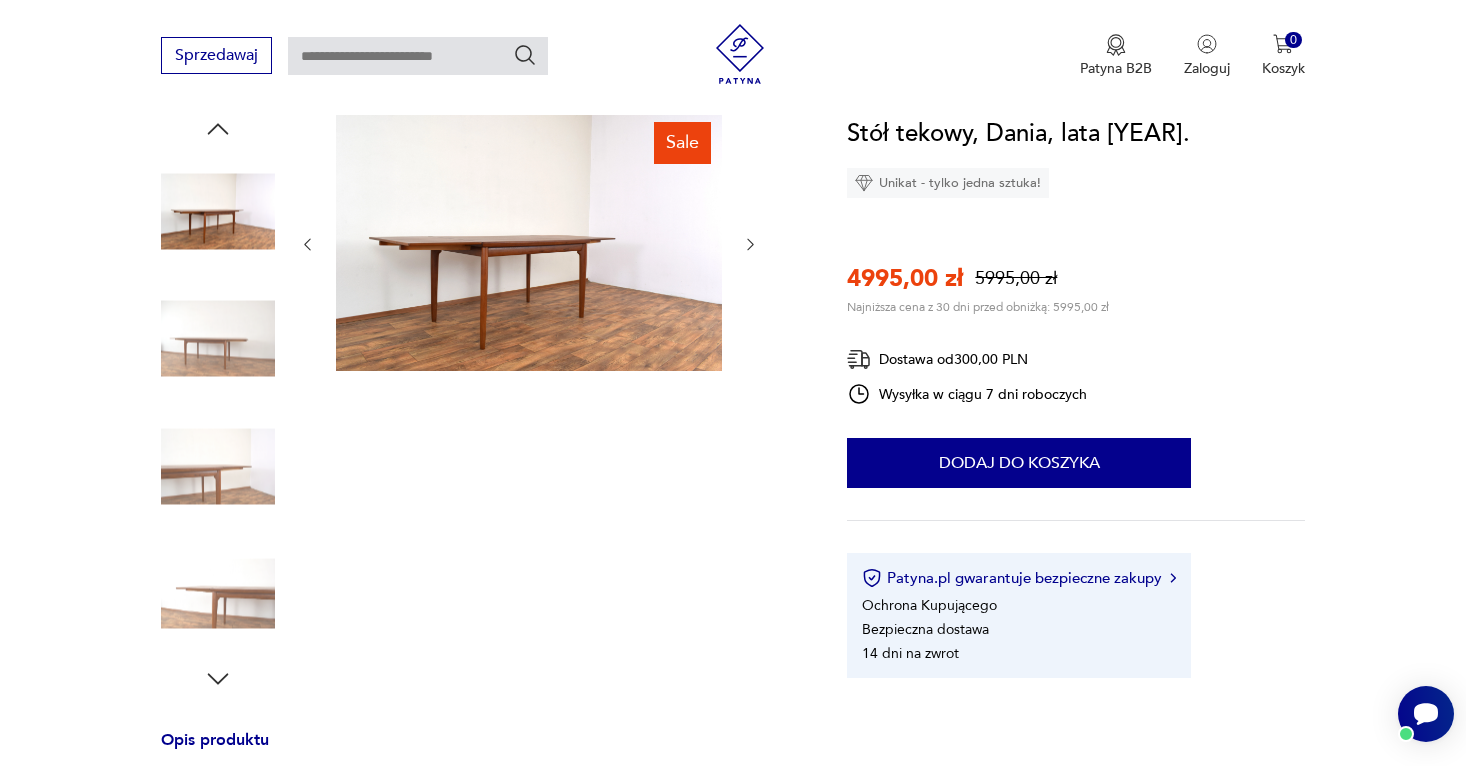 click 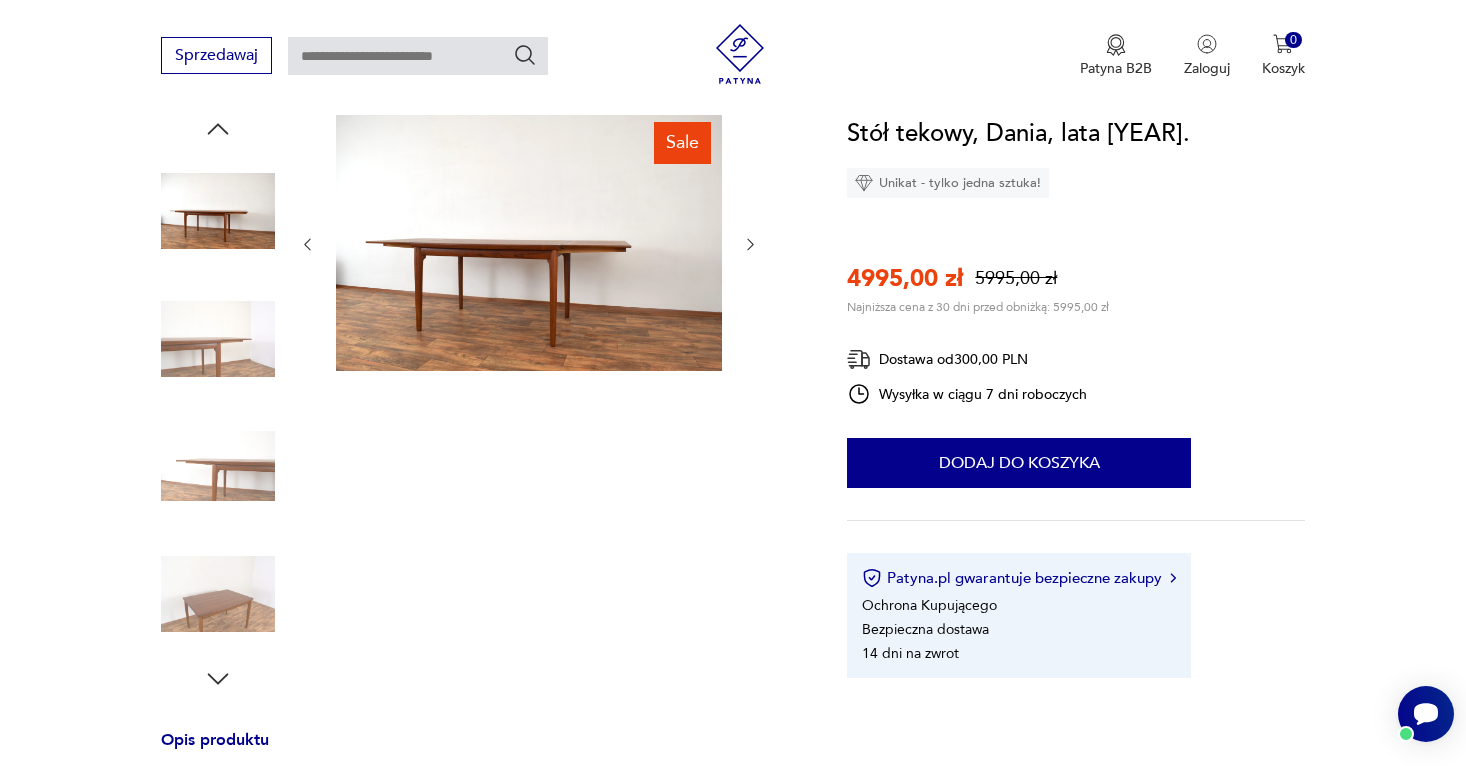 click 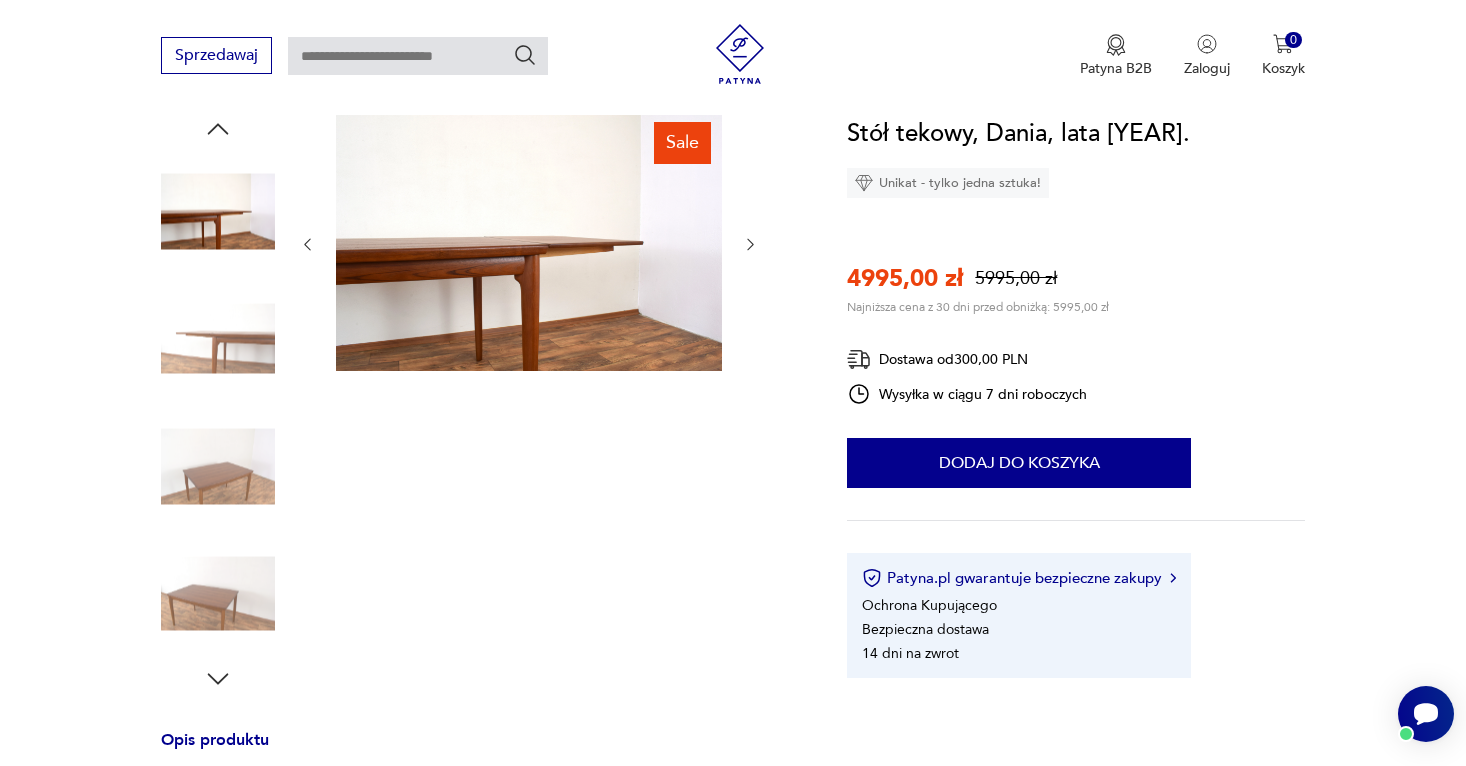 click 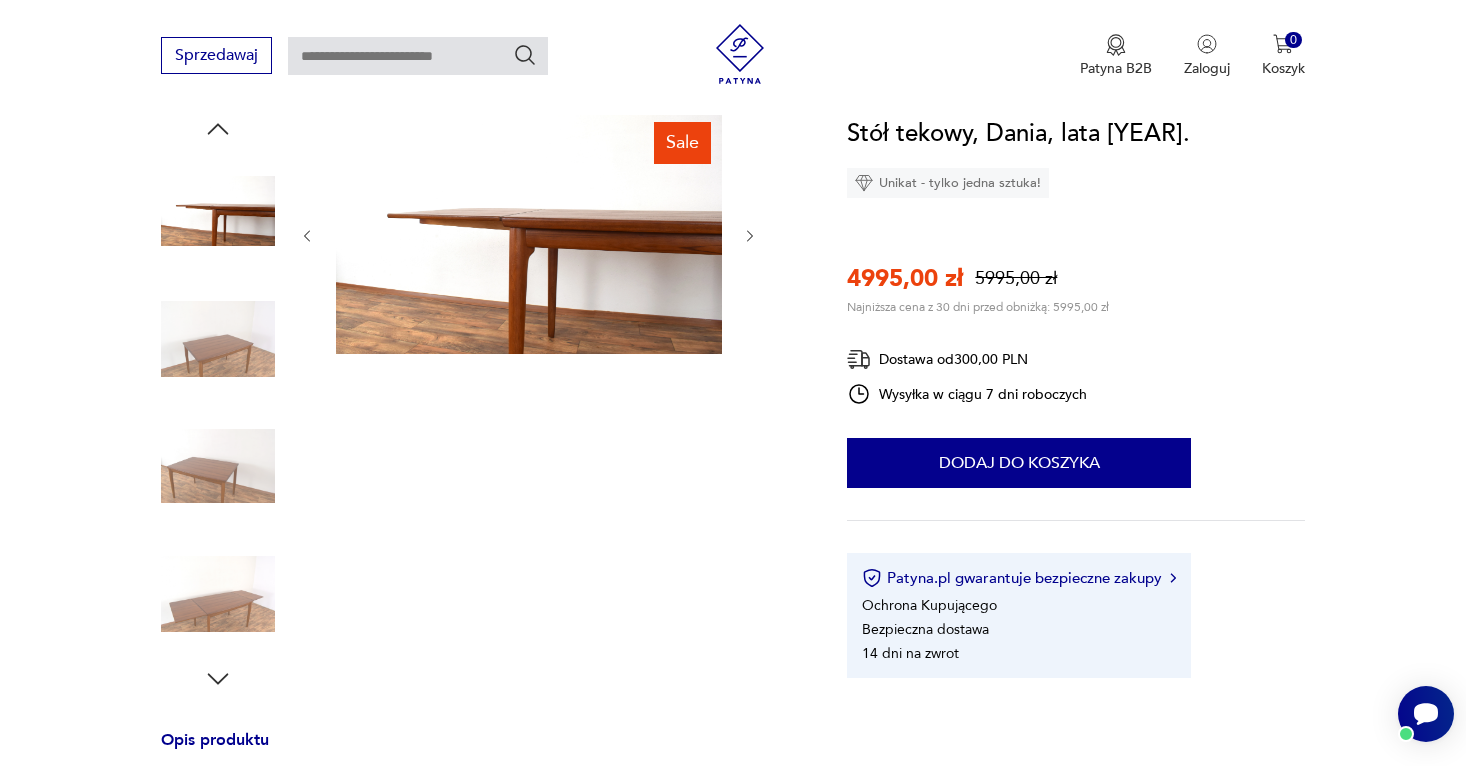 click 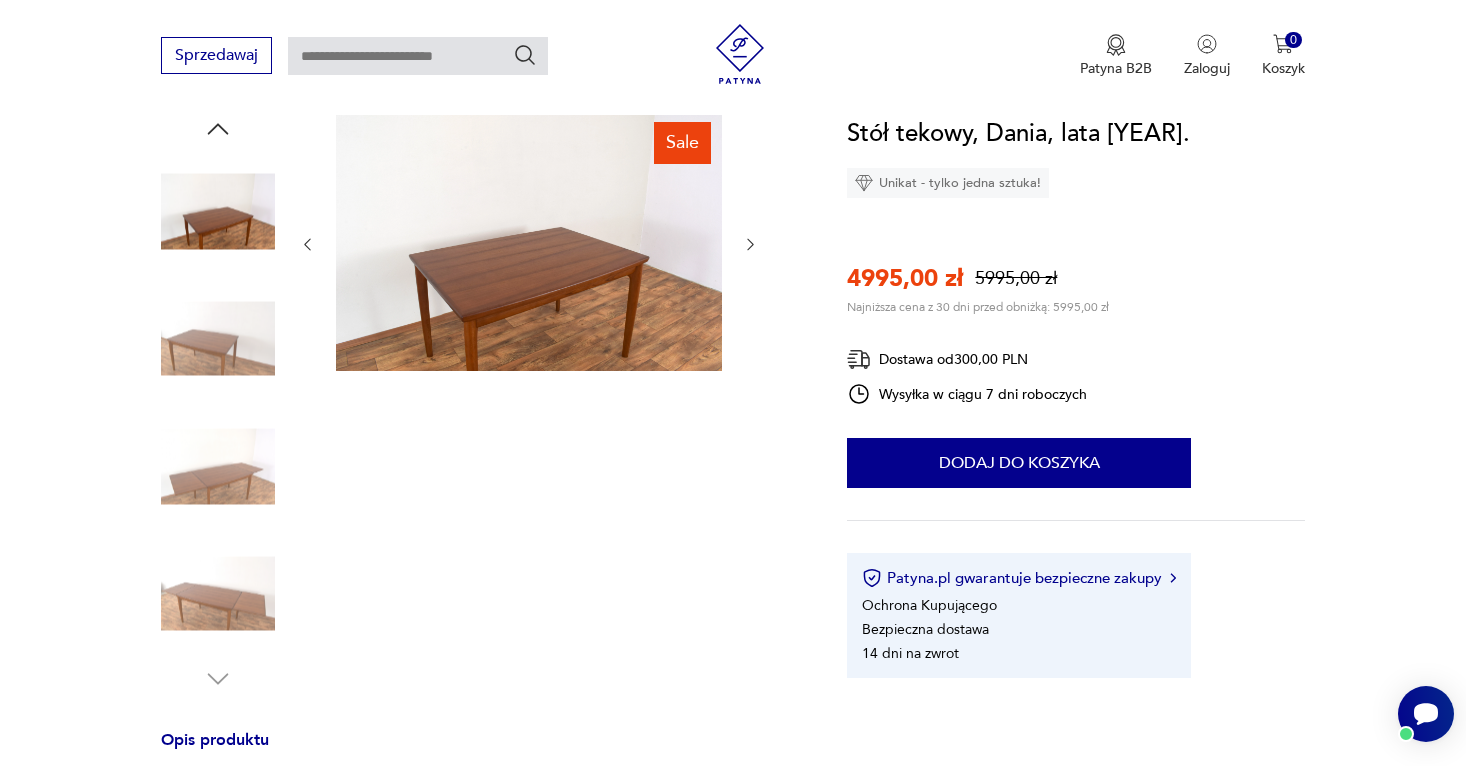 click 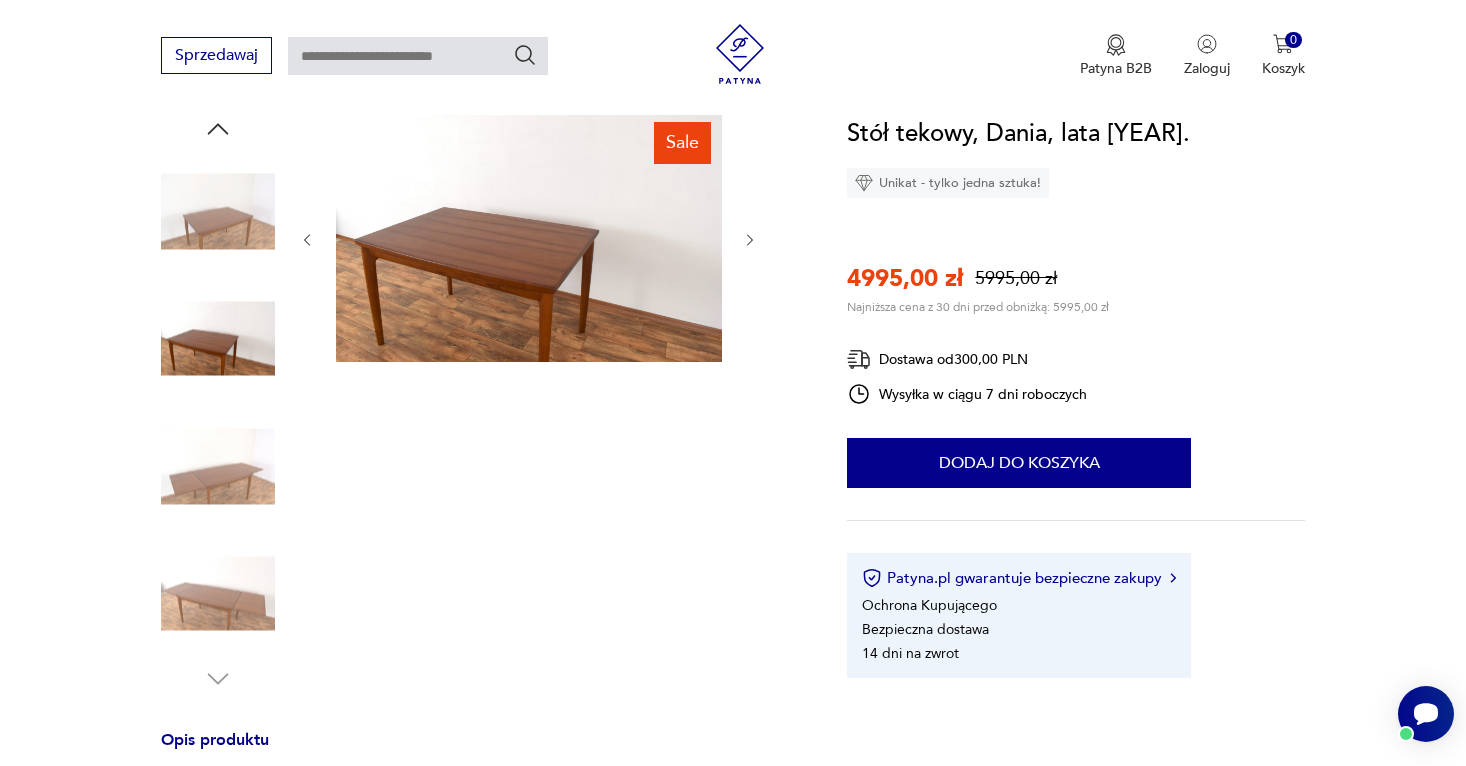 click 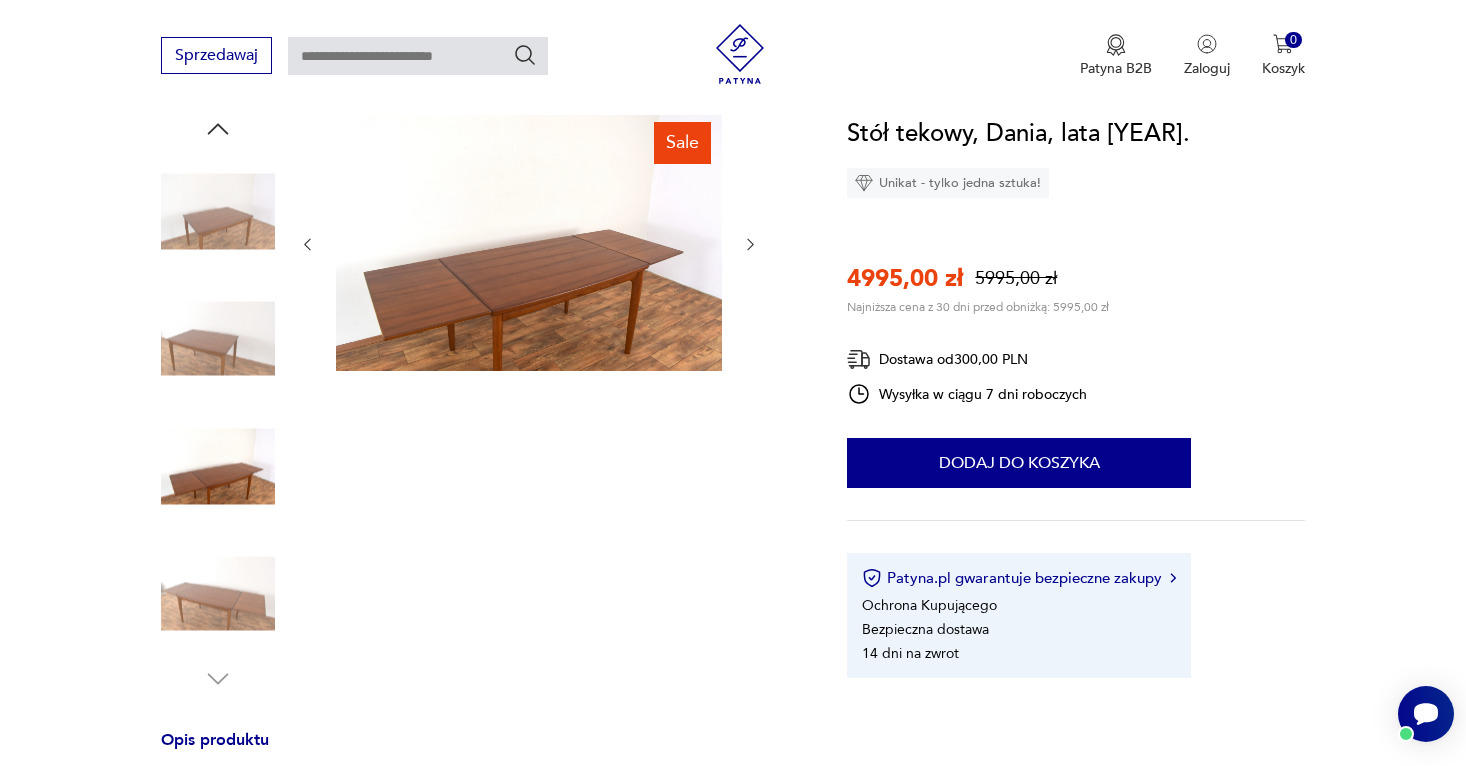 click 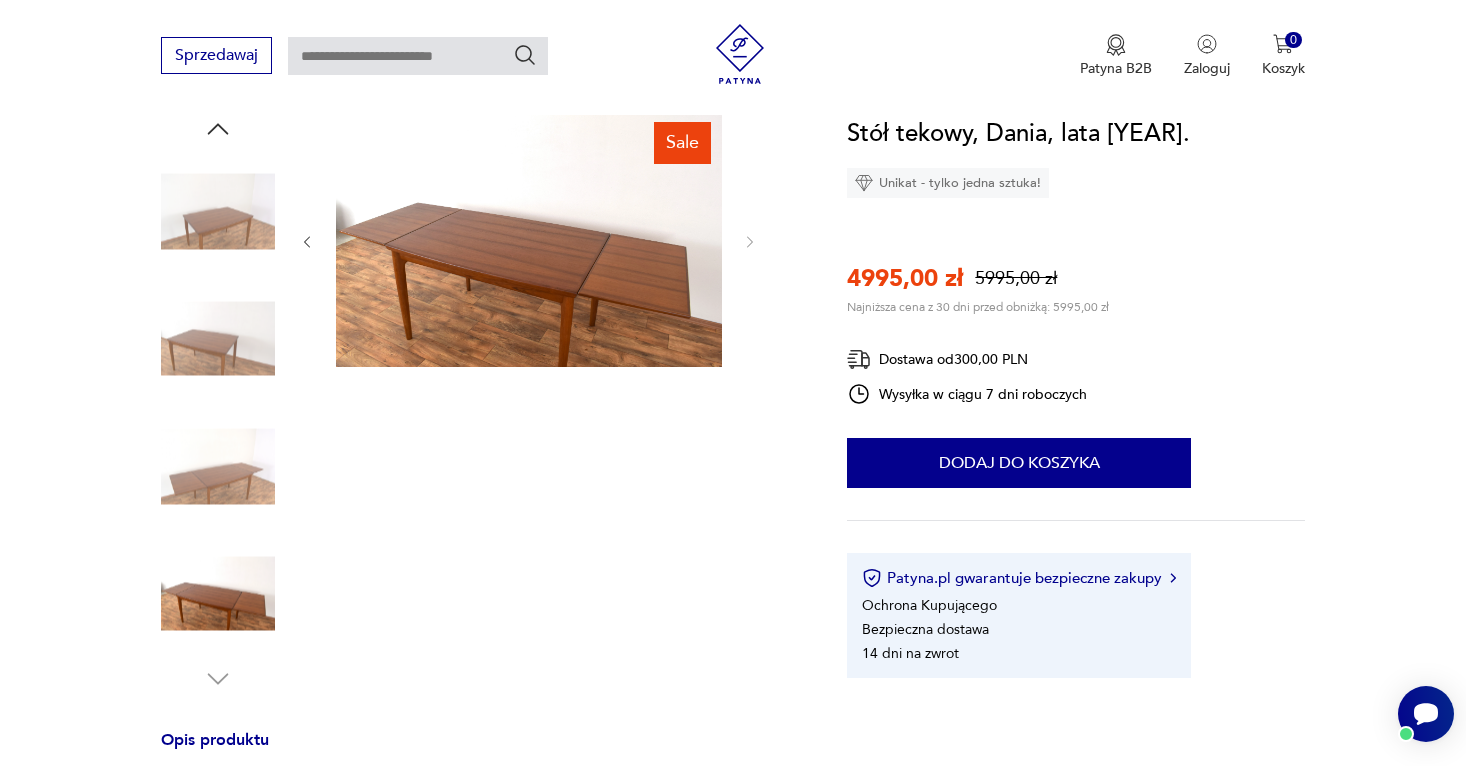 click at bounding box center (218, 339) 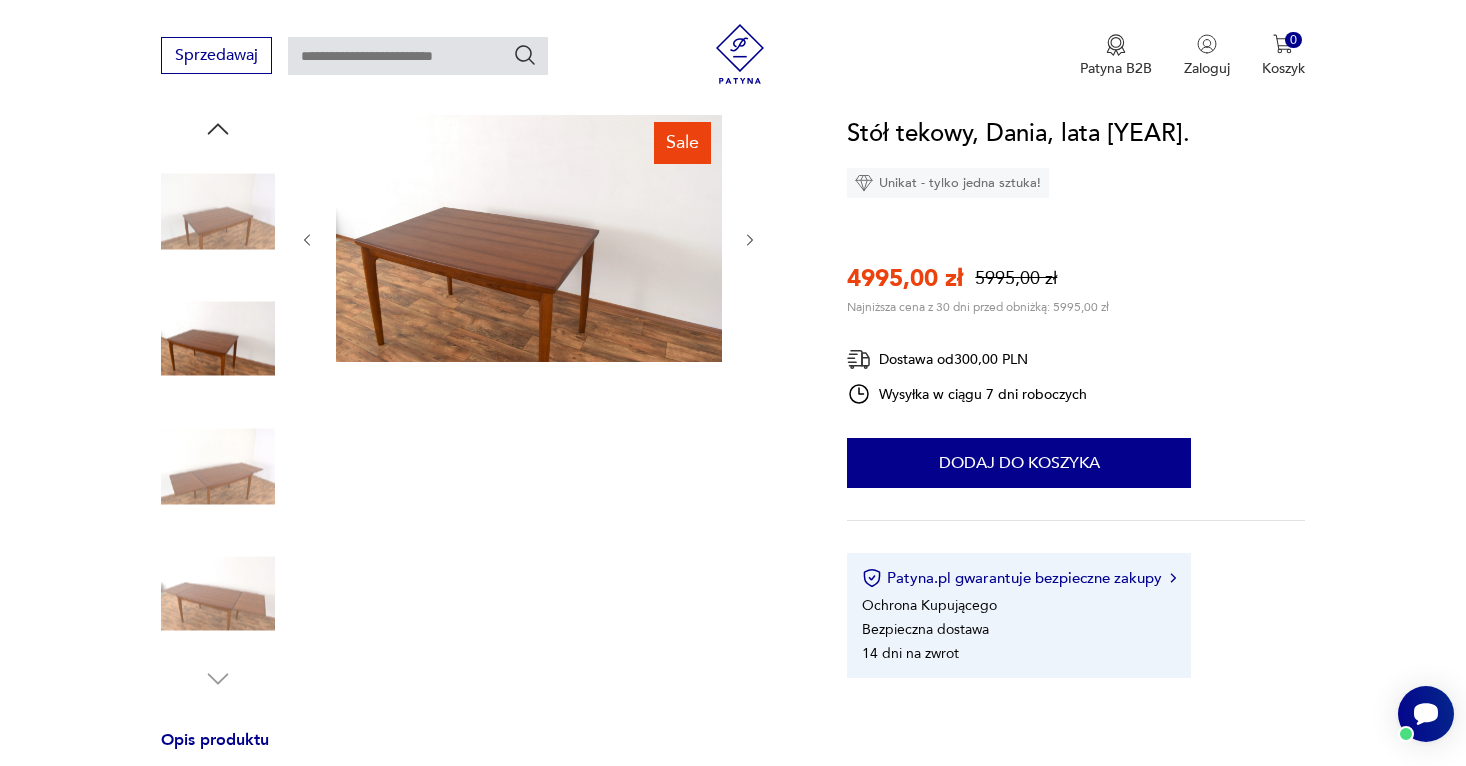click at bounding box center [218, 466] 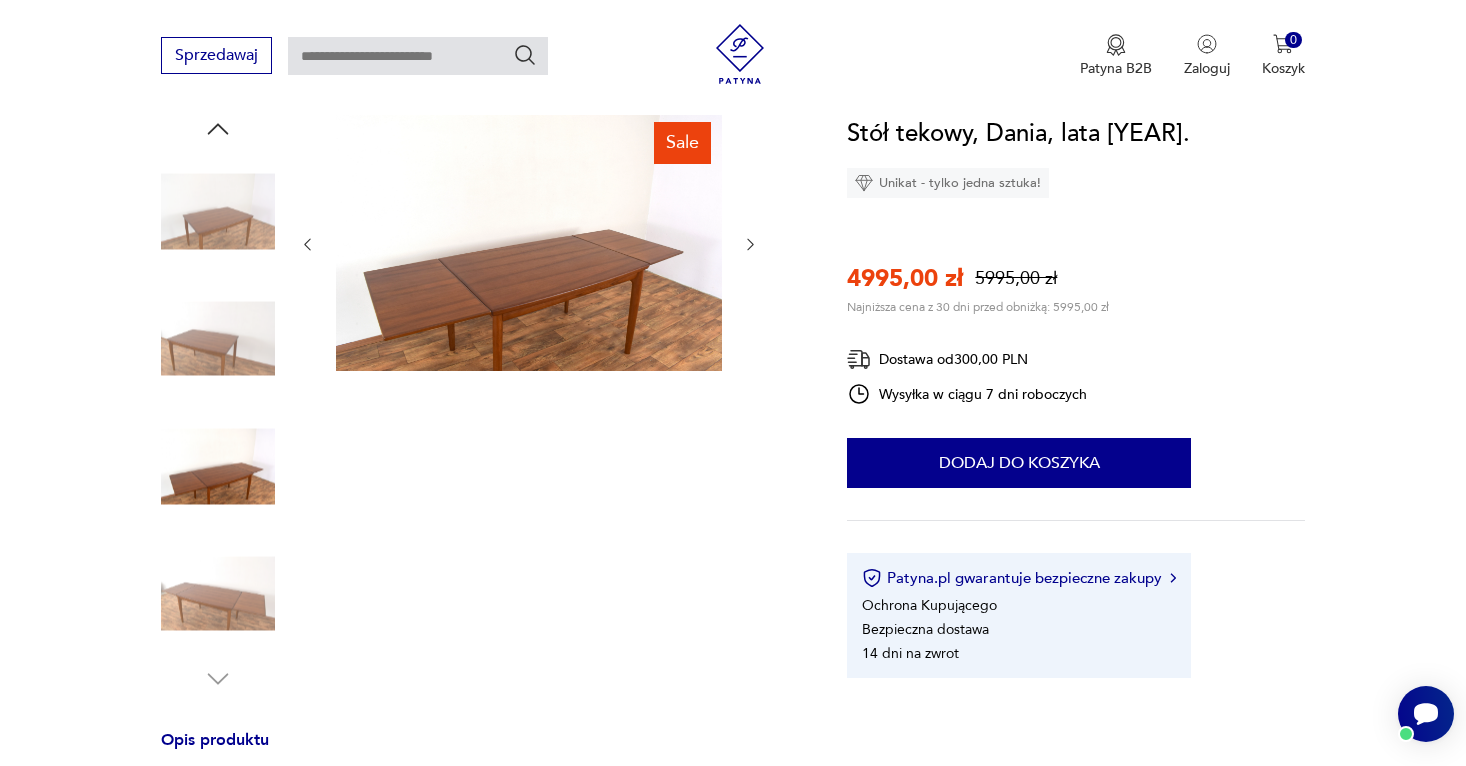 click at bounding box center (218, 594) 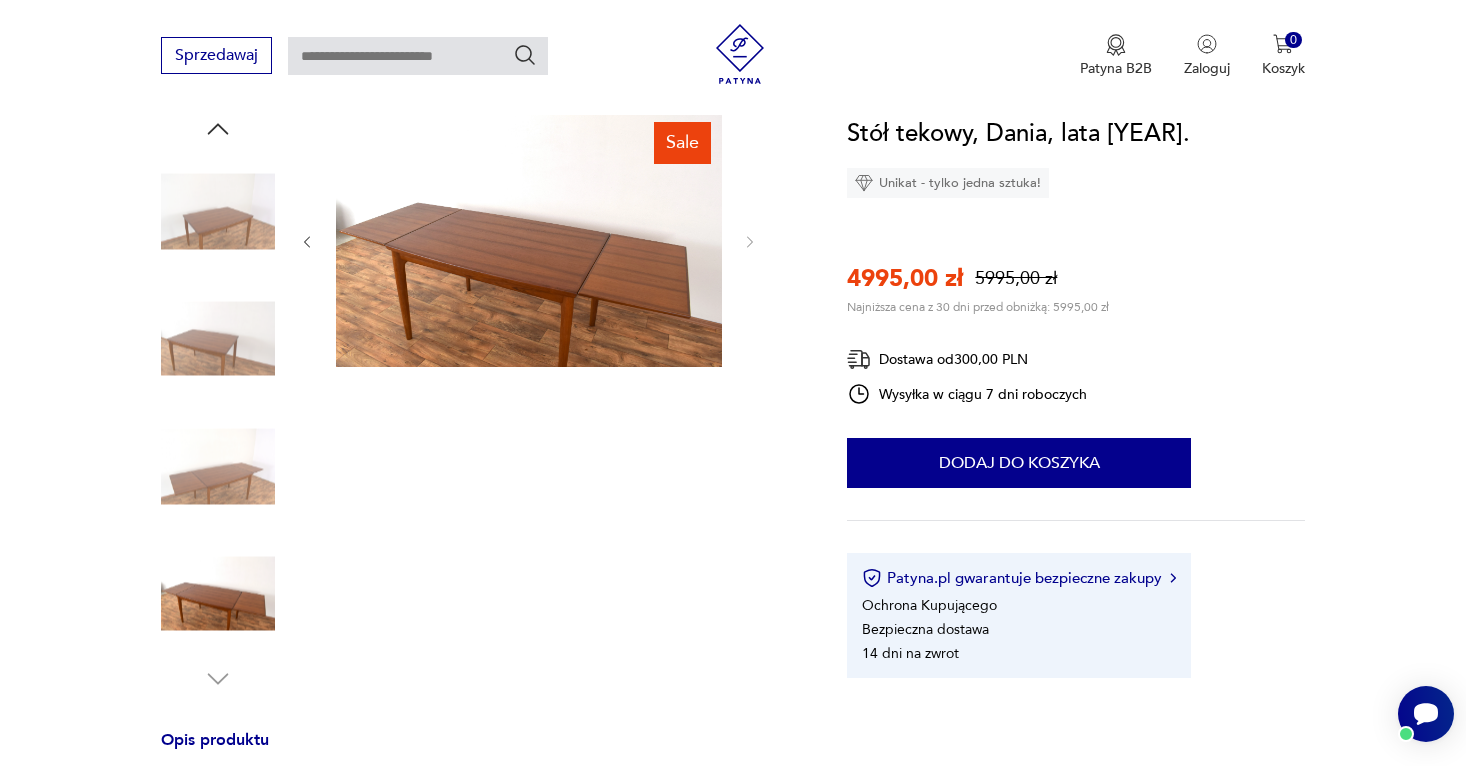 click at bounding box center (529, 240) 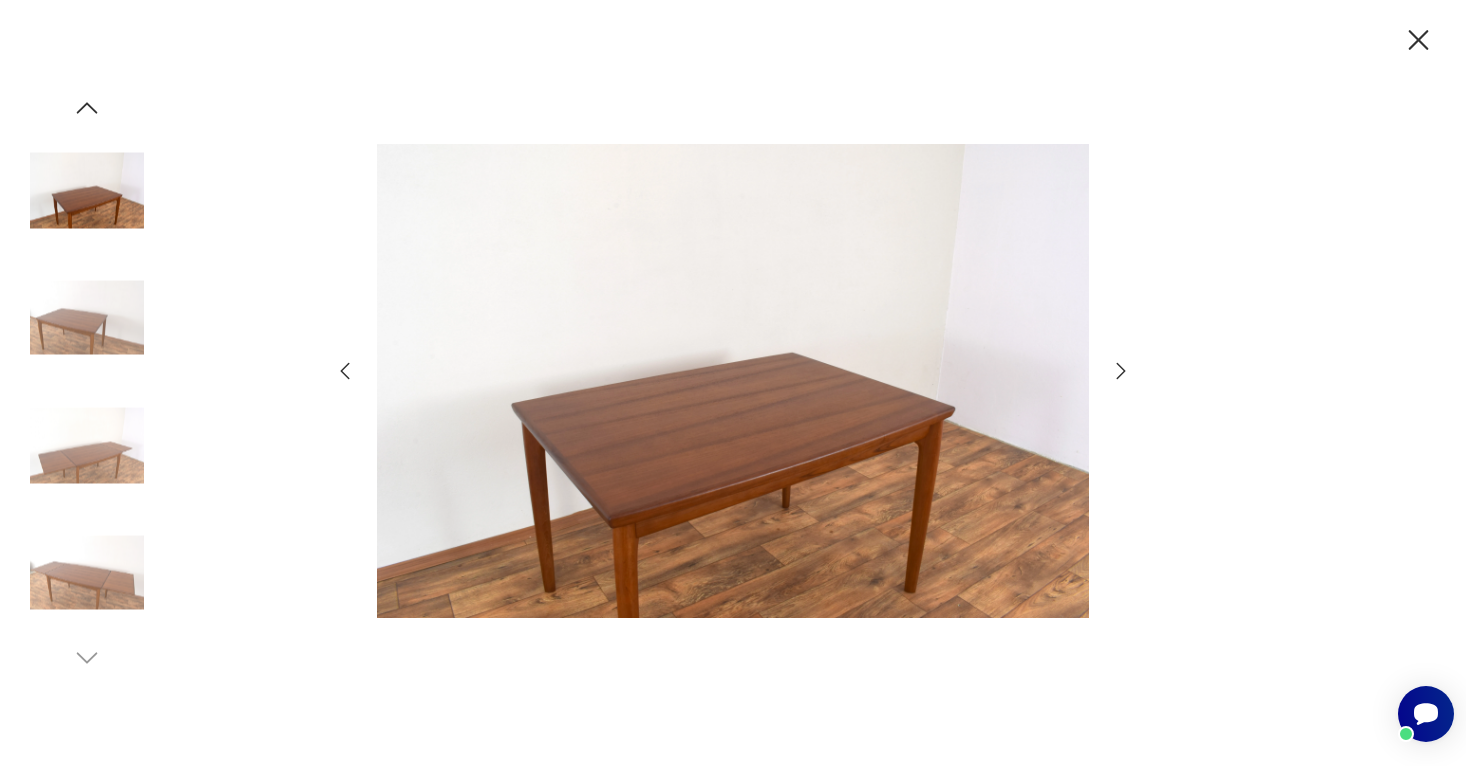click at bounding box center [733, 381] 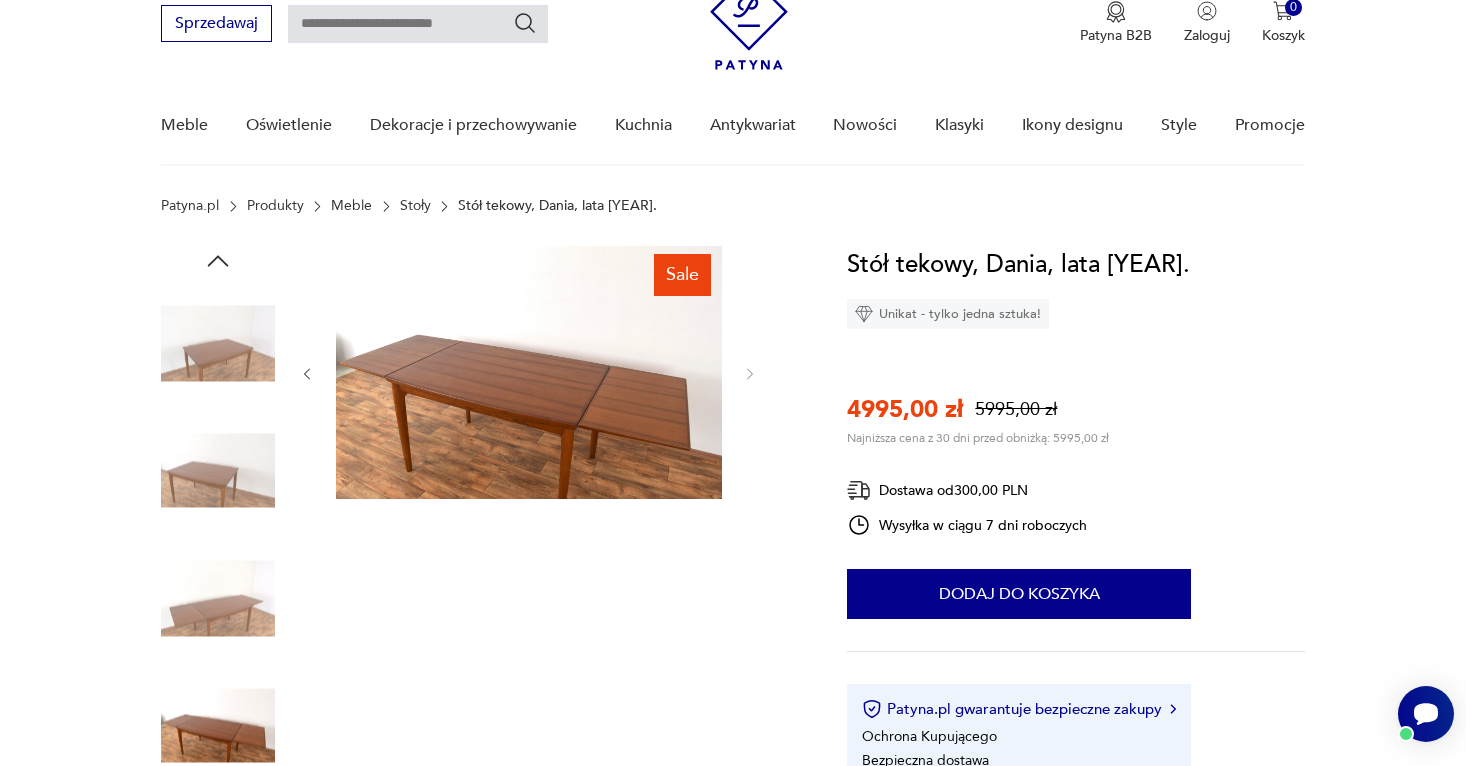 scroll, scrollTop: 77, scrollLeft: 0, axis: vertical 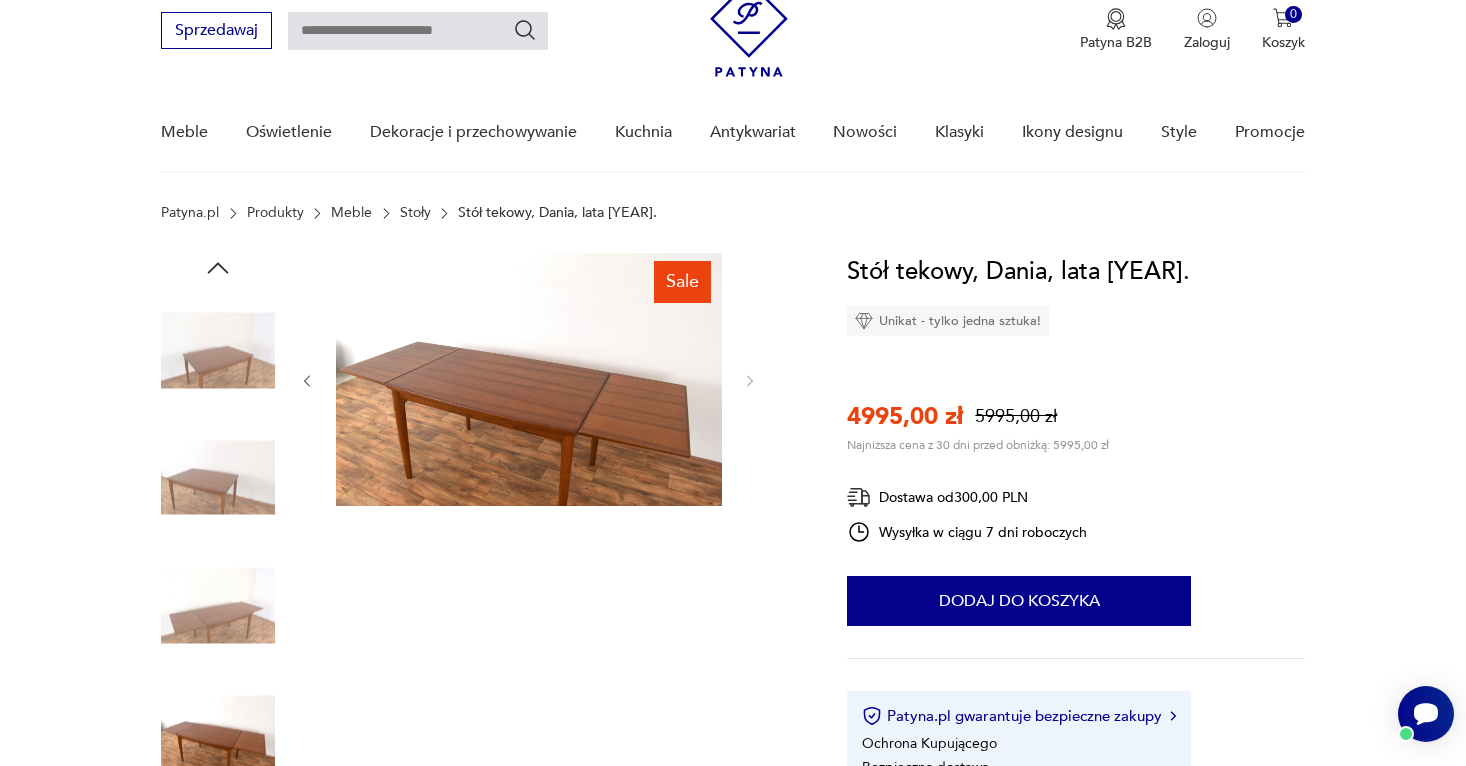 click on "Stoły" at bounding box center (415, 213) 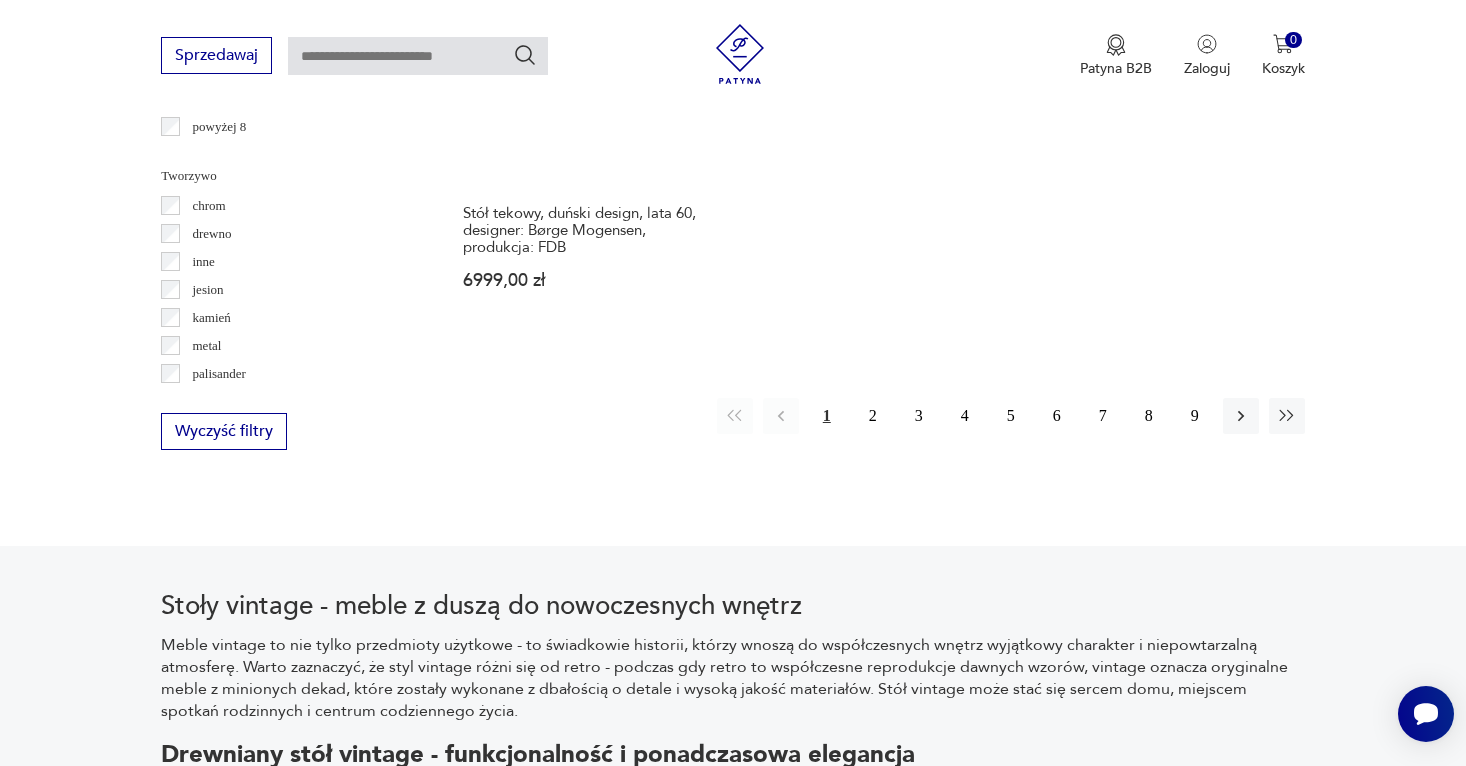 scroll, scrollTop: 3107, scrollLeft: 0, axis: vertical 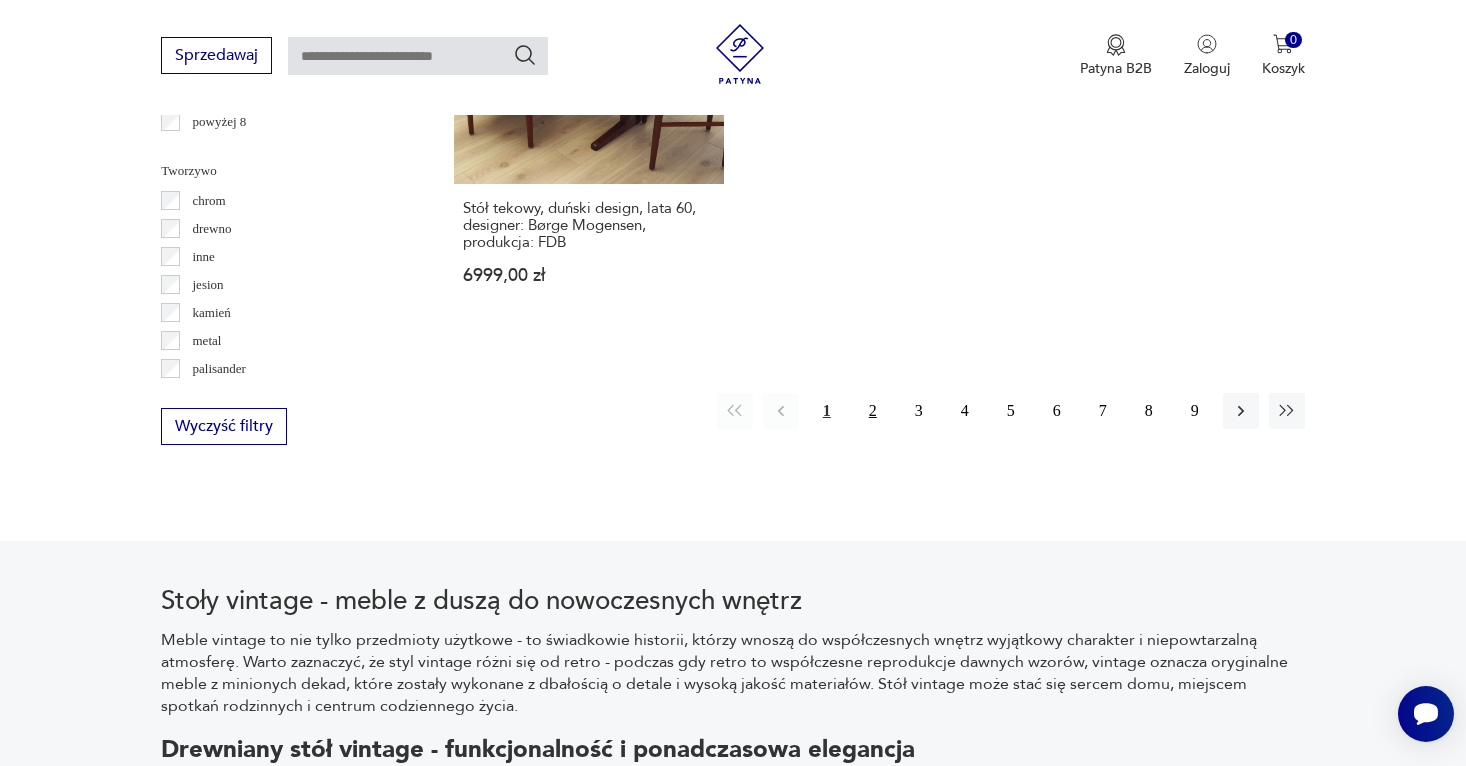click on "2" at bounding box center (873, 411) 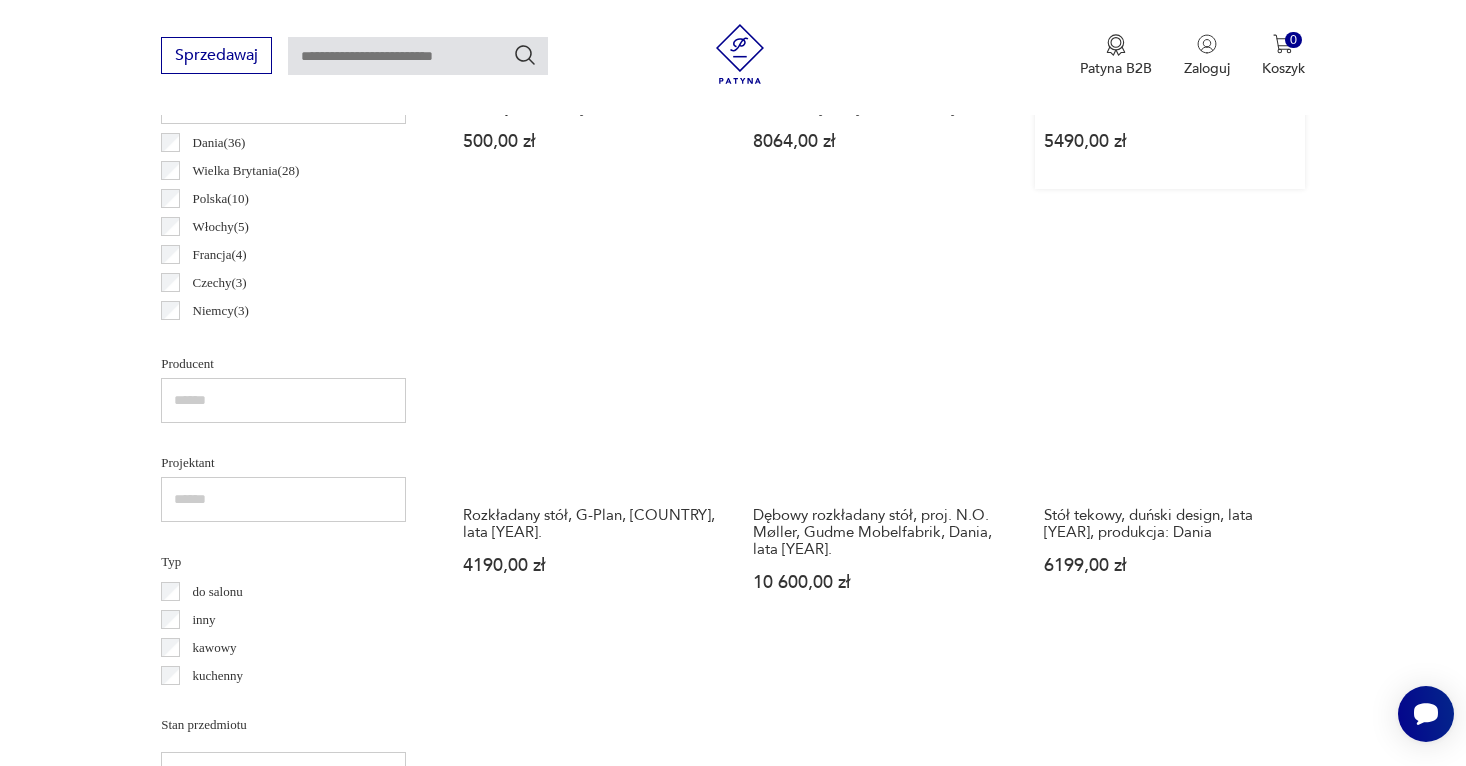 scroll, scrollTop: 1090, scrollLeft: 0, axis: vertical 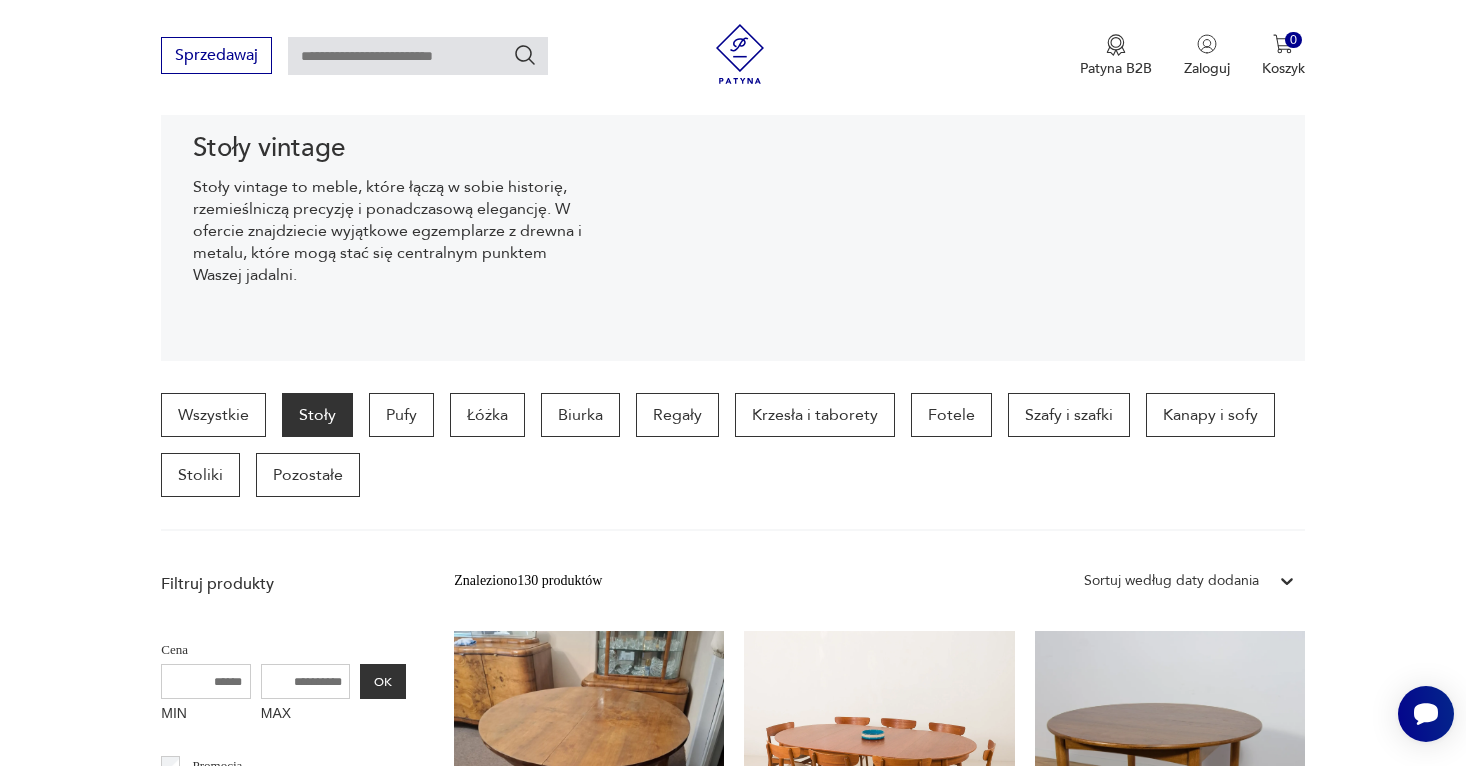 click on "Sortuj według daty dodania" at bounding box center [1171, 581] 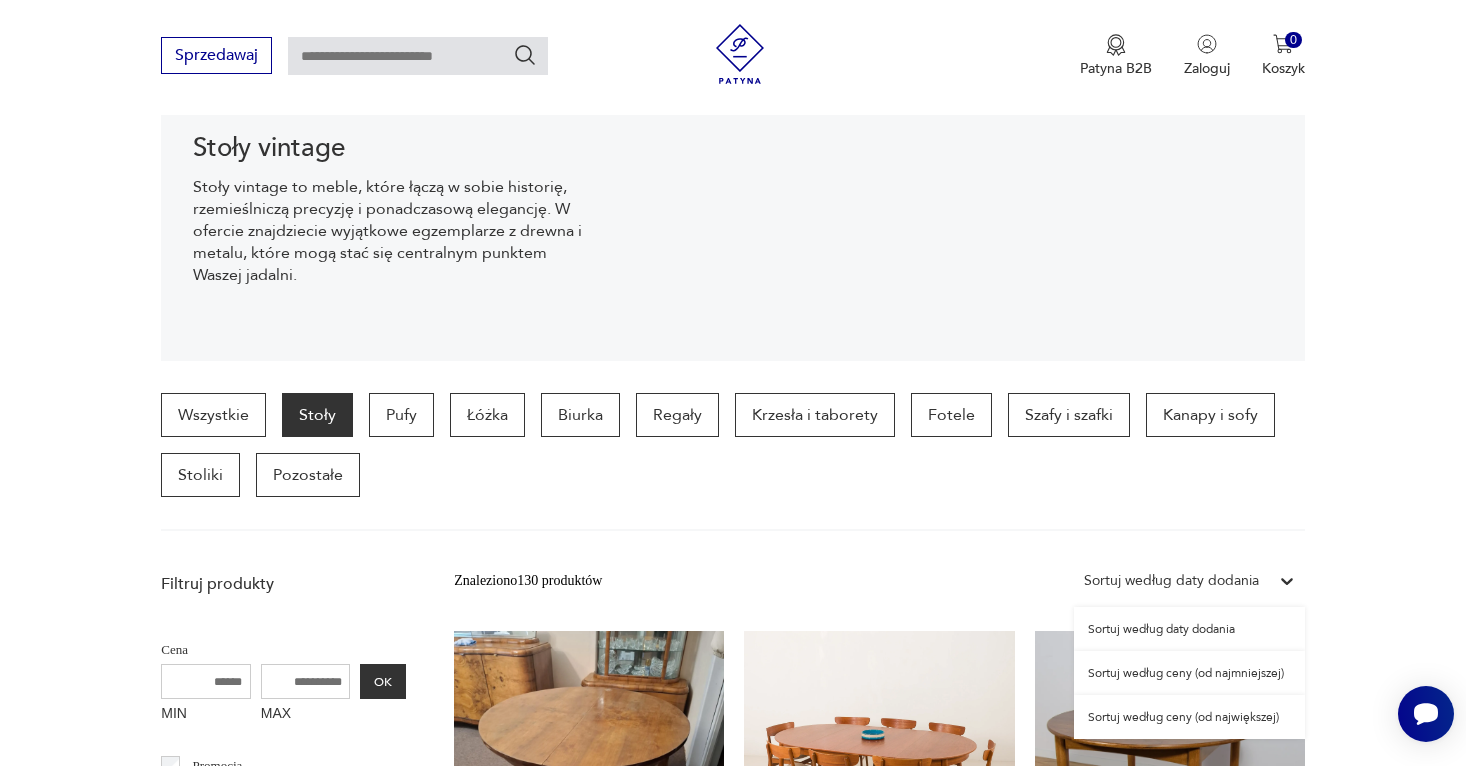 click on "Sortuj według ceny (od najmniejszej)" at bounding box center [1189, 673] 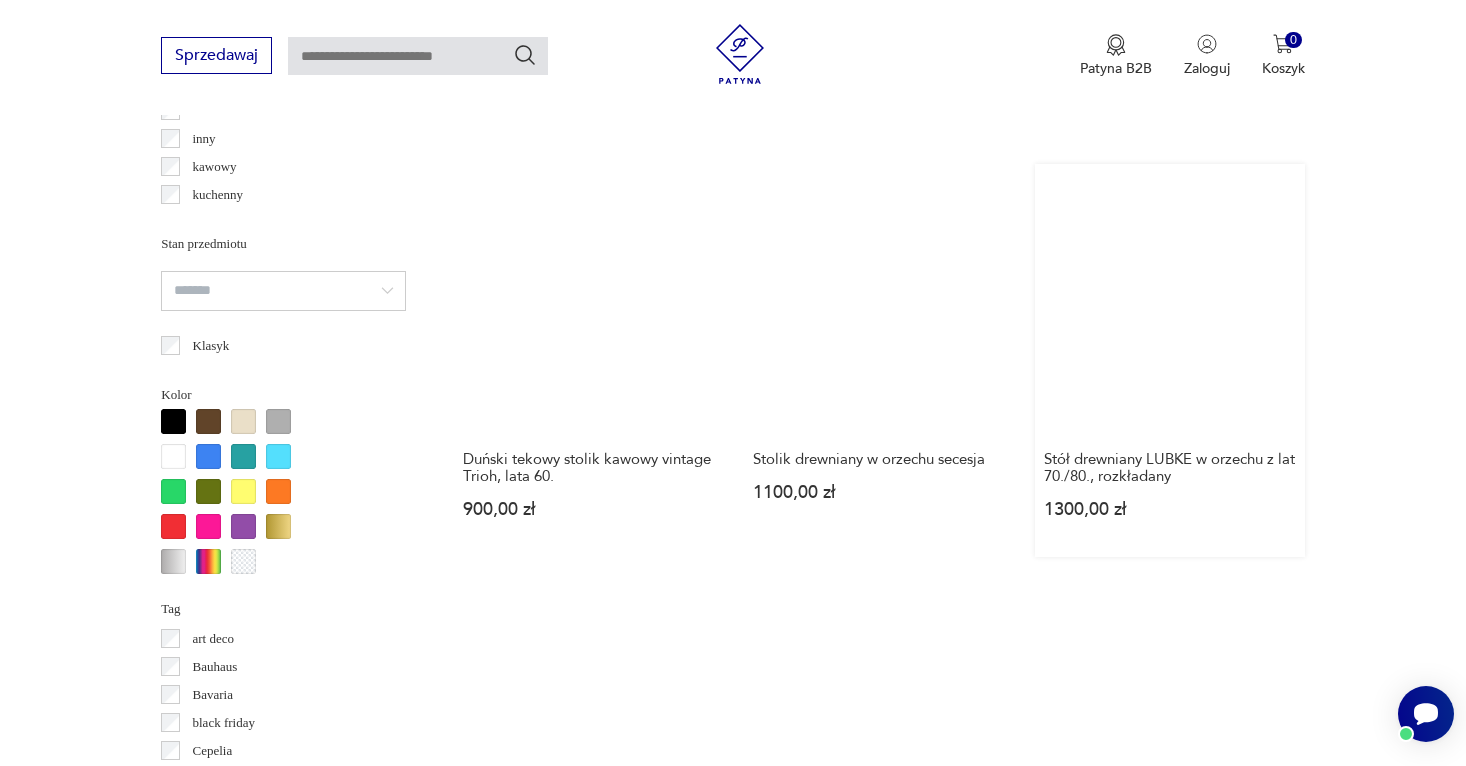scroll, scrollTop: 1607, scrollLeft: 0, axis: vertical 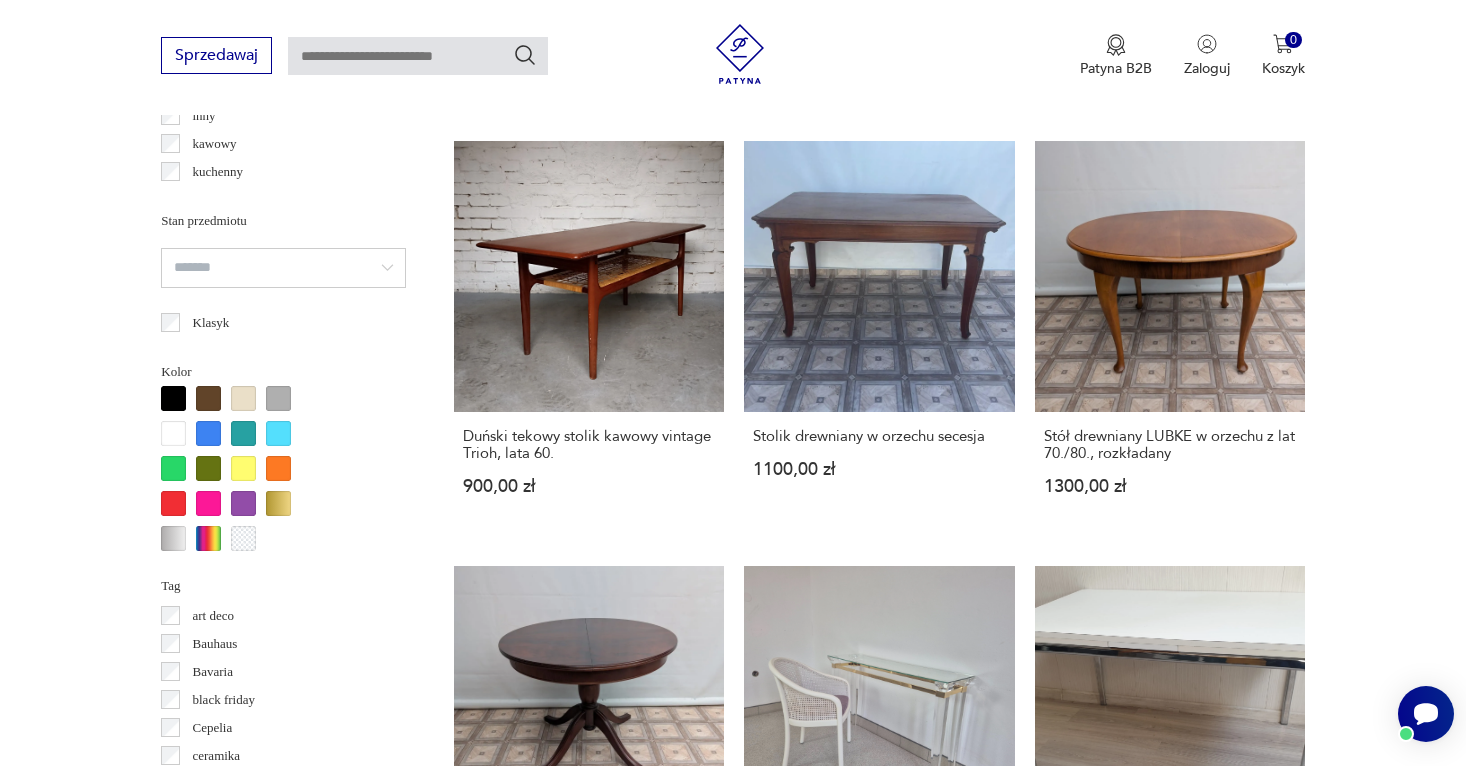 click on "Filtruj produkty Cena MIN MAX OK Promocja Datowanie OK Kraj pochodzenia Dania  ( 36 ) Wielka Brytania  ( 28 ) Polska  ( 10 ) Włochy  ( 5 ) Francja  ( 4 ) Czechy  ( 3 ) Niemcy  ( 3 ) Szwecja  ( 3 ) Producent Projektant Typ do salonu inny kawowy kuchenny Stan przedmiotu Klasyk Kolor Tag art deco Bauhaus Bavaria black friday Cepelia ceramika Chodzież Ćmielów Rodzaj nóżek inne obrotowe proste płozy zwężane Dodatkowe regulacja rozkładany Kształt inny kwadratowy okrągły owalny prostokątny trójkątny Regulacja Rozkładany Liczba miejsc 1 2 4 6 8 powyżej 8 Tworzywo chrom drewno inne jesion kamień metal palisander sklejka teak tworzywo sztuczne Wyczyść filtry Znaleziono  130   produktów Filtruj Sortuj według ceny (od najmniejszej) Sortuj według ceny (od najmniejszej) Stół jadalniany, rozkładany - Swarzędzkie Fabryki Mebli 500,00 zł Stolik okrągły z litego drewna tekowego, lata 70./80. 650,00 zł Tekowy stolik kawowy, Dania, lata 60., vintage design 800,00 zł 895,00 zł 900,00 zł 1 2" at bounding box center [733, 633] 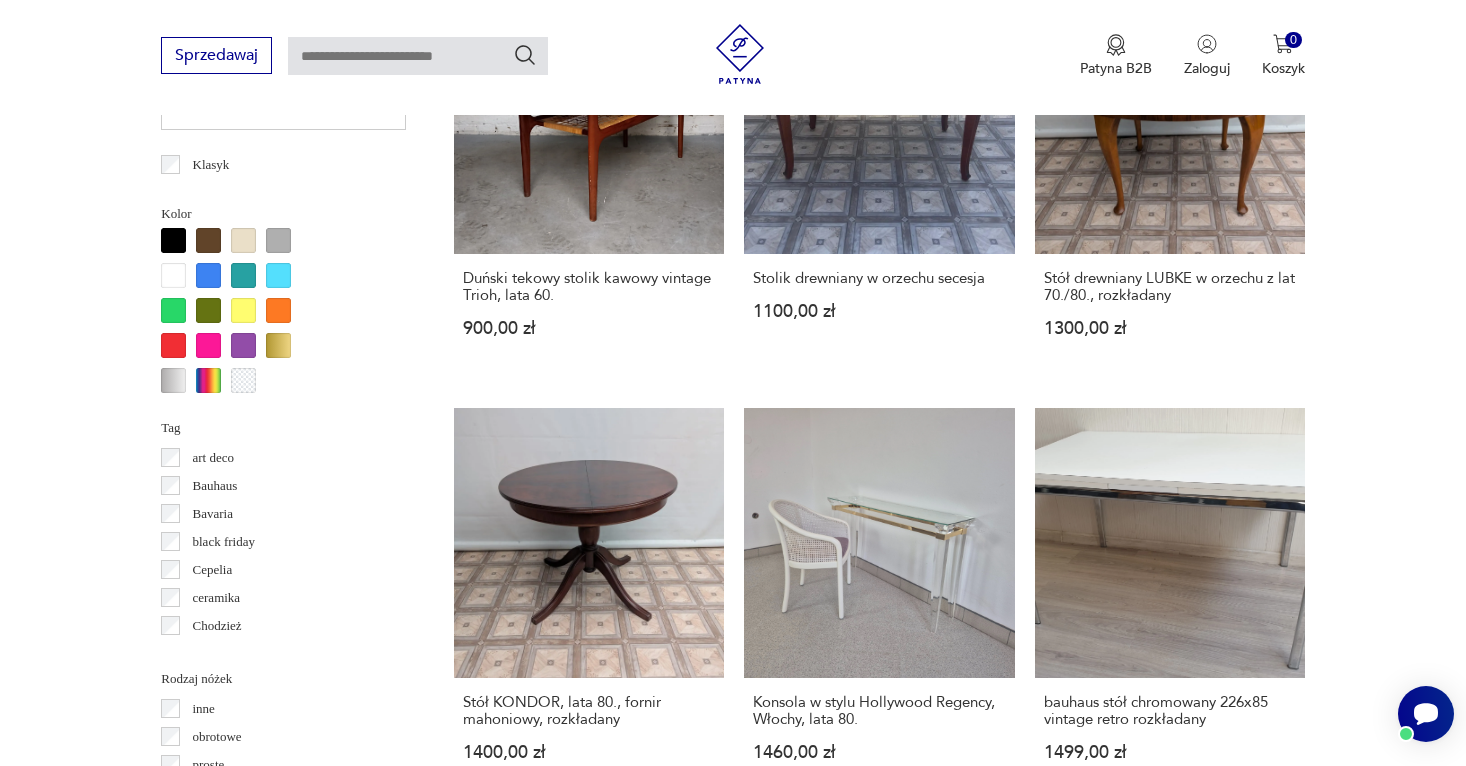 click on "Filtruj produkty Cena MIN MAX OK Promocja Datowanie OK Kraj pochodzenia Dania  ( 36 ) Wielka Brytania  ( 28 ) Polska  ( 10 ) Włochy  ( 5 ) Francja  ( 4 ) Czechy  ( 3 ) Niemcy  ( 3 ) Szwecja  ( 3 ) Producent Projektant Typ do salonu inny kawowy kuchenny Stan przedmiotu Klasyk Kolor Tag art deco Bauhaus Bavaria black friday Cepelia ceramika Chodzież Ćmielów Rodzaj nóżek inne obrotowe proste płozy zwężane Dodatkowe regulacja rozkładany Kształt inny kwadratowy okrągły owalny prostokątny trójkątny Regulacja Rozkładany Liczba miejsc 1 2 4 6 8 powyżej 8 Tworzywo chrom drewno inne jesion kamień metal palisander sklejka teak tworzywo sztuczne Wyczyść filtry Znaleziono  130   produktów Filtruj Sortuj według ceny (od najmniejszej) Sortuj według ceny (od najmniejszej) Stół jadalniany, rozkładany - Swarzędzkie Fabryki Mebli 500,00 zł Stolik okrągły z litego drewna tekowego, lata 70./80. 650,00 zł Tekowy stolik kawowy, Dania, lata 60., vintage design 800,00 zł 895,00 zł 900,00 zł 1 2" at bounding box center [733, 475] 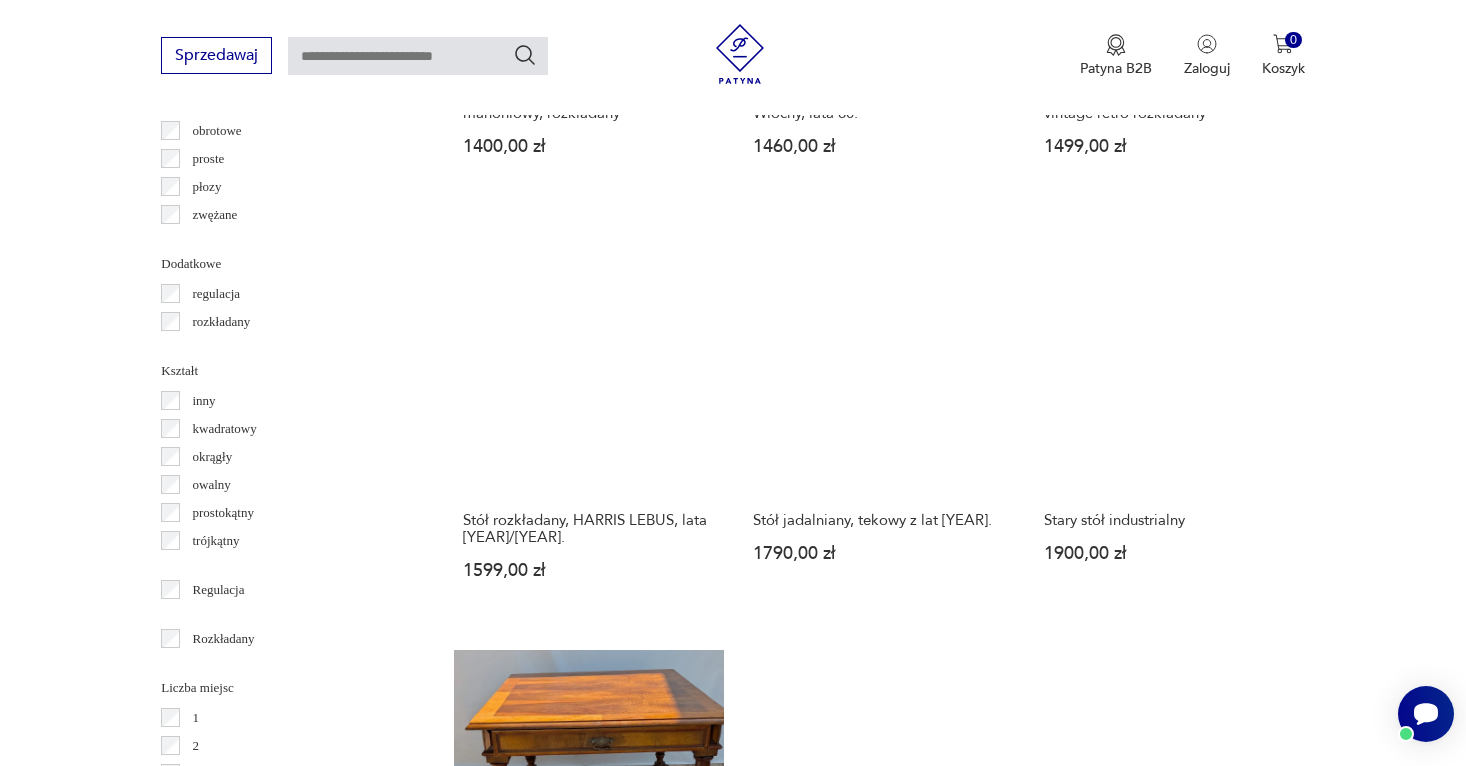 scroll, scrollTop: 2372, scrollLeft: 0, axis: vertical 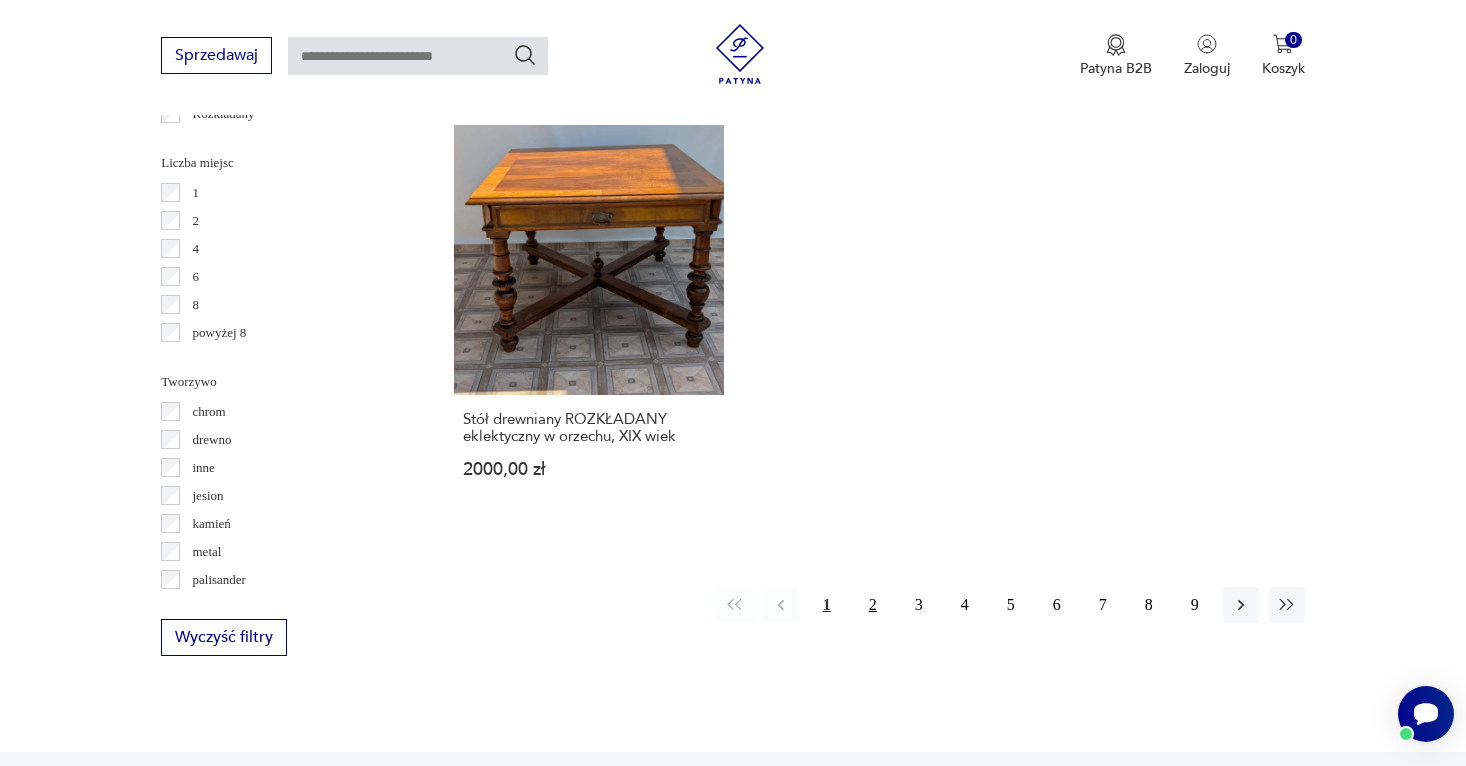 click on "2" at bounding box center [873, 605] 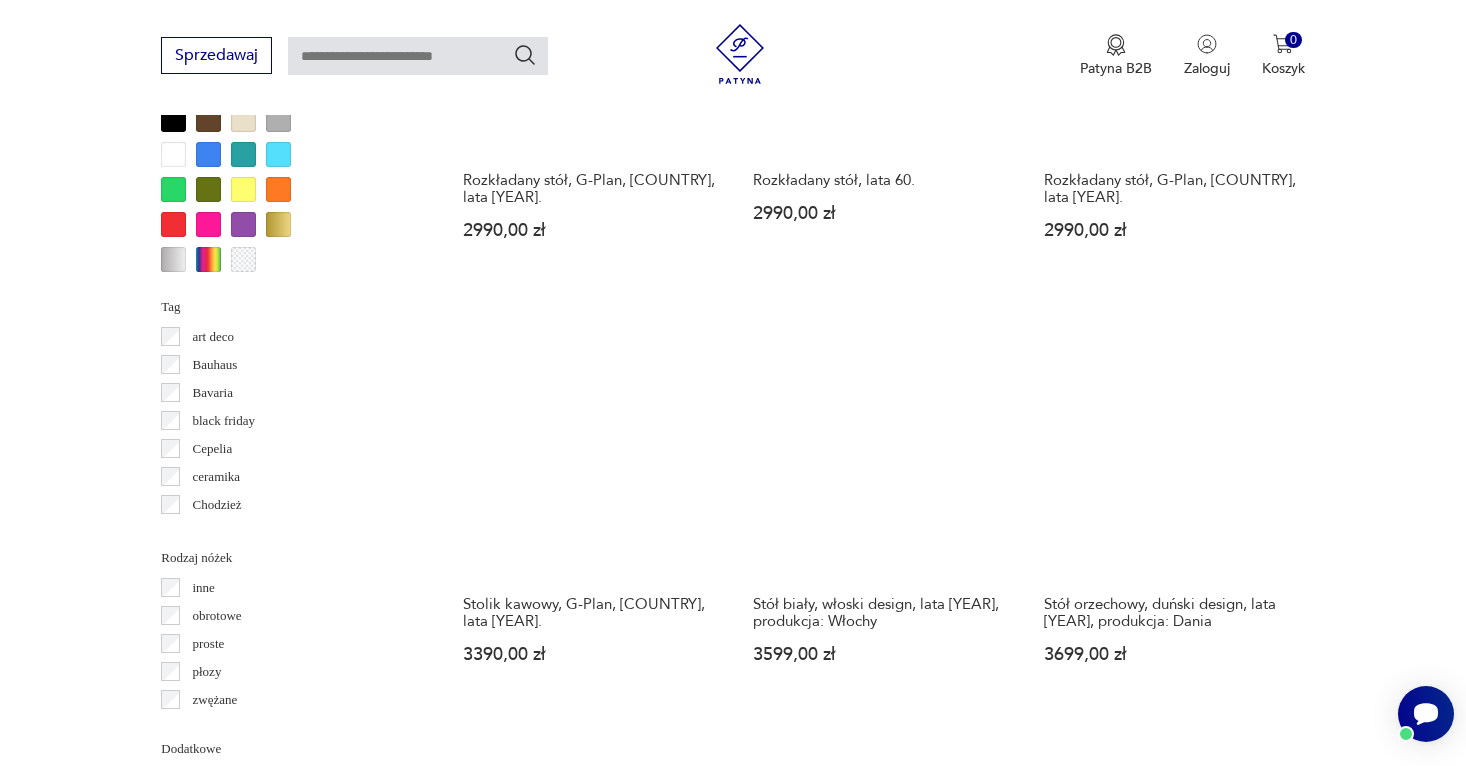 scroll, scrollTop: 1908, scrollLeft: 0, axis: vertical 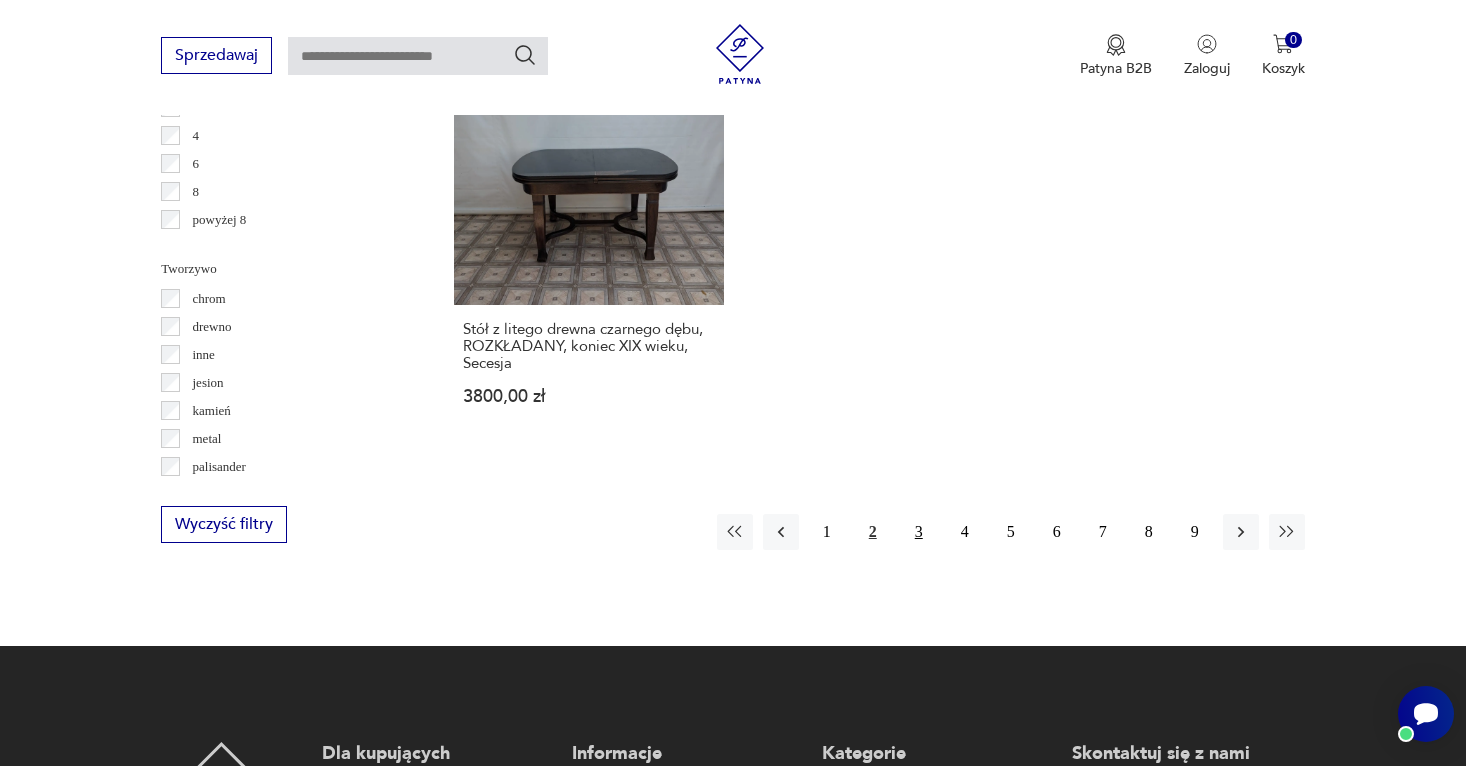 click on "3" at bounding box center [919, 532] 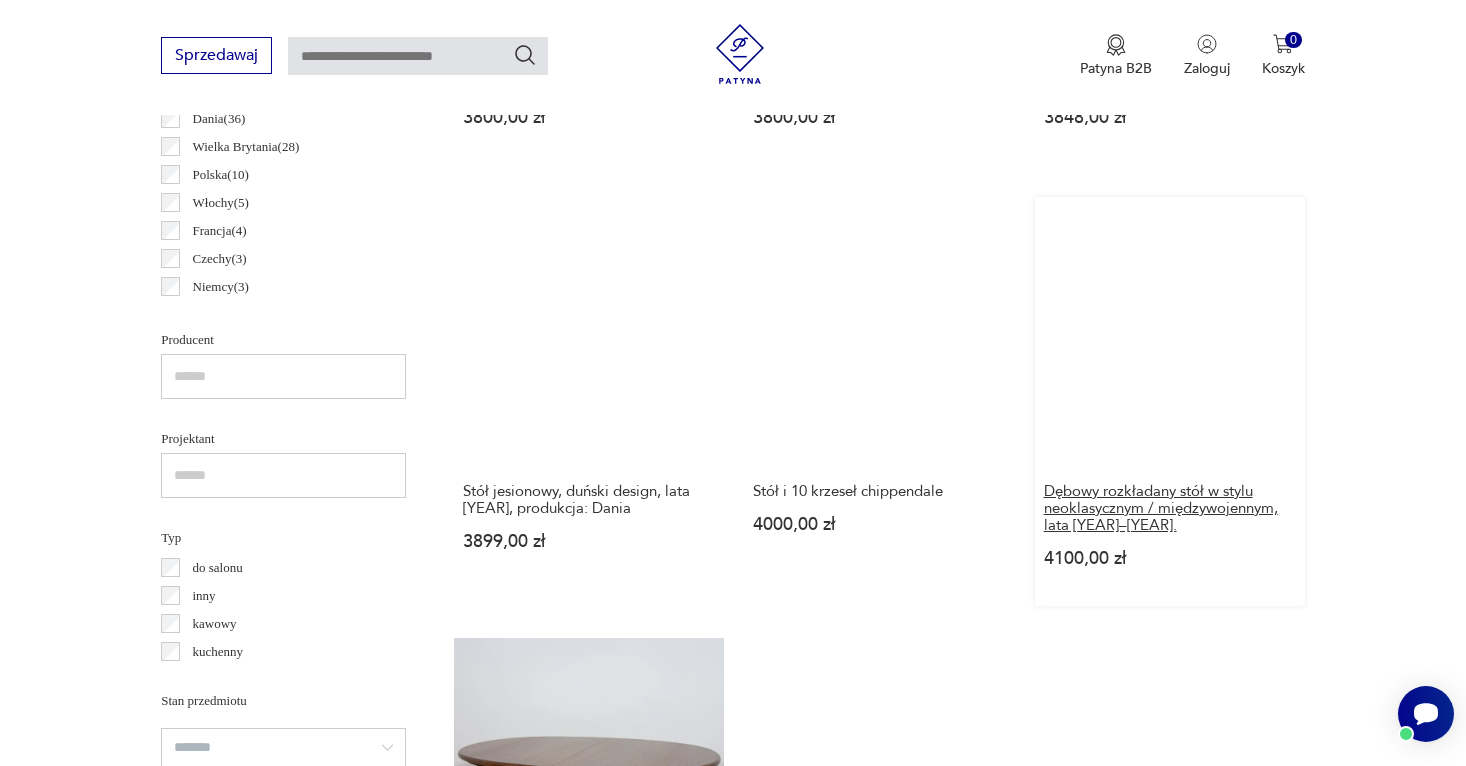scroll, scrollTop: 1129, scrollLeft: 0, axis: vertical 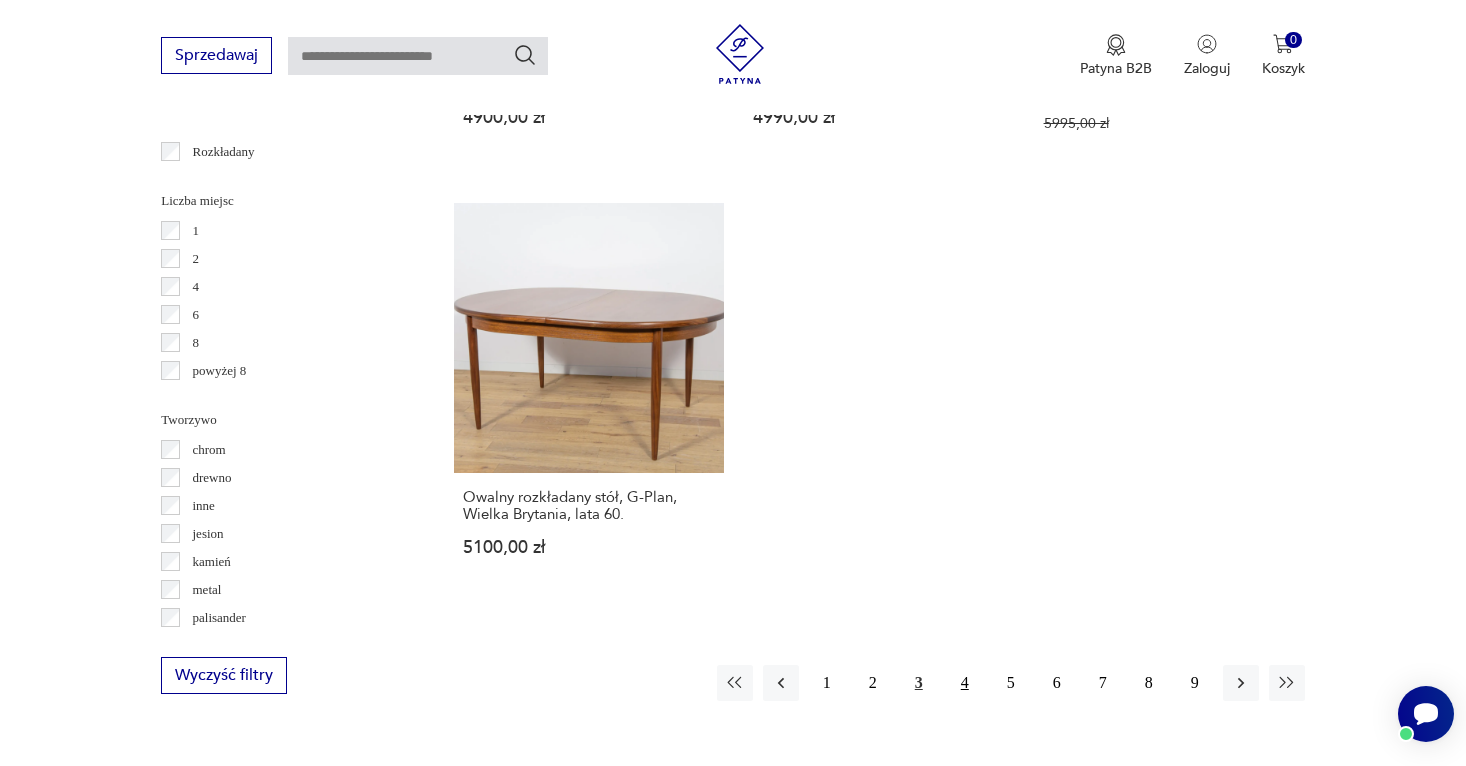 click on "4" at bounding box center (965, 683) 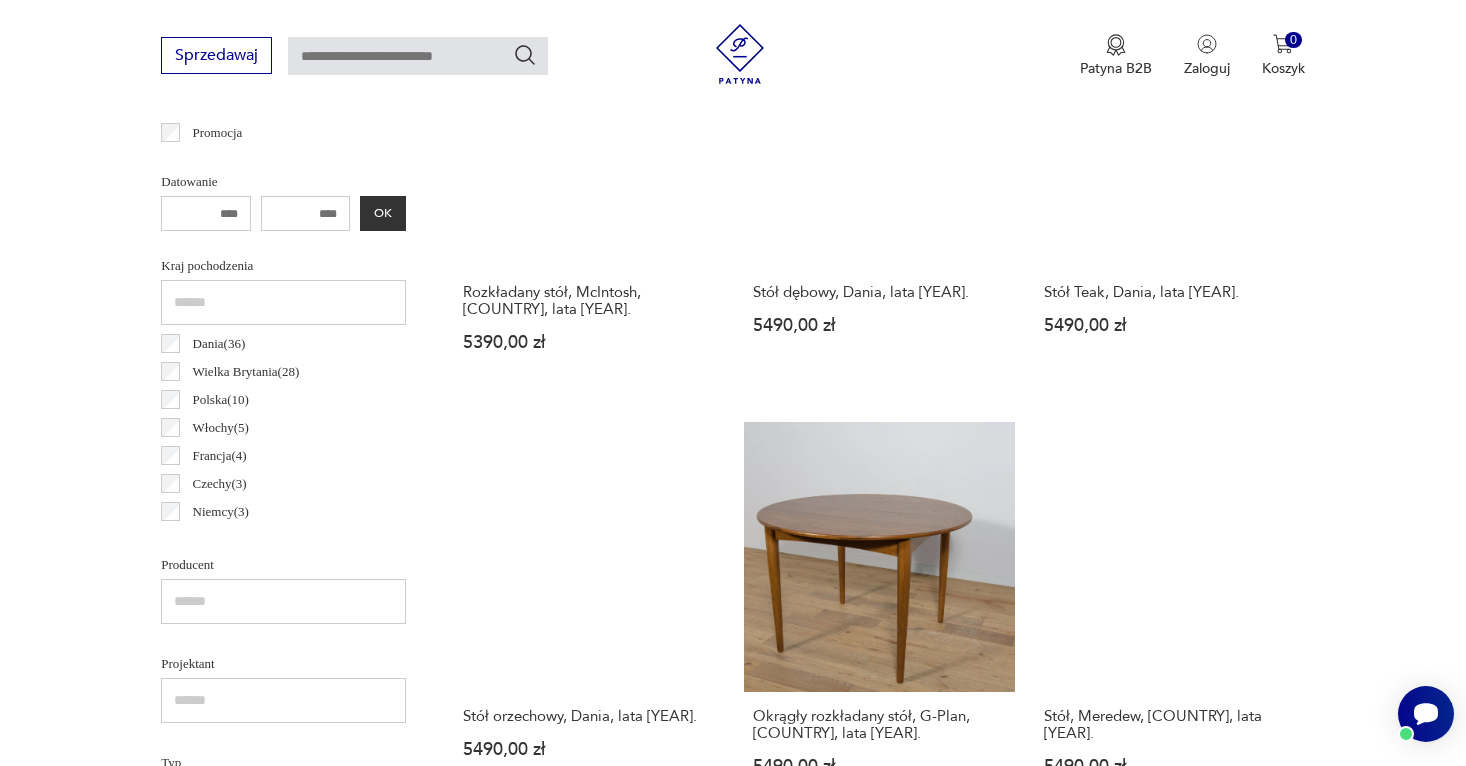 scroll, scrollTop: 896, scrollLeft: 0, axis: vertical 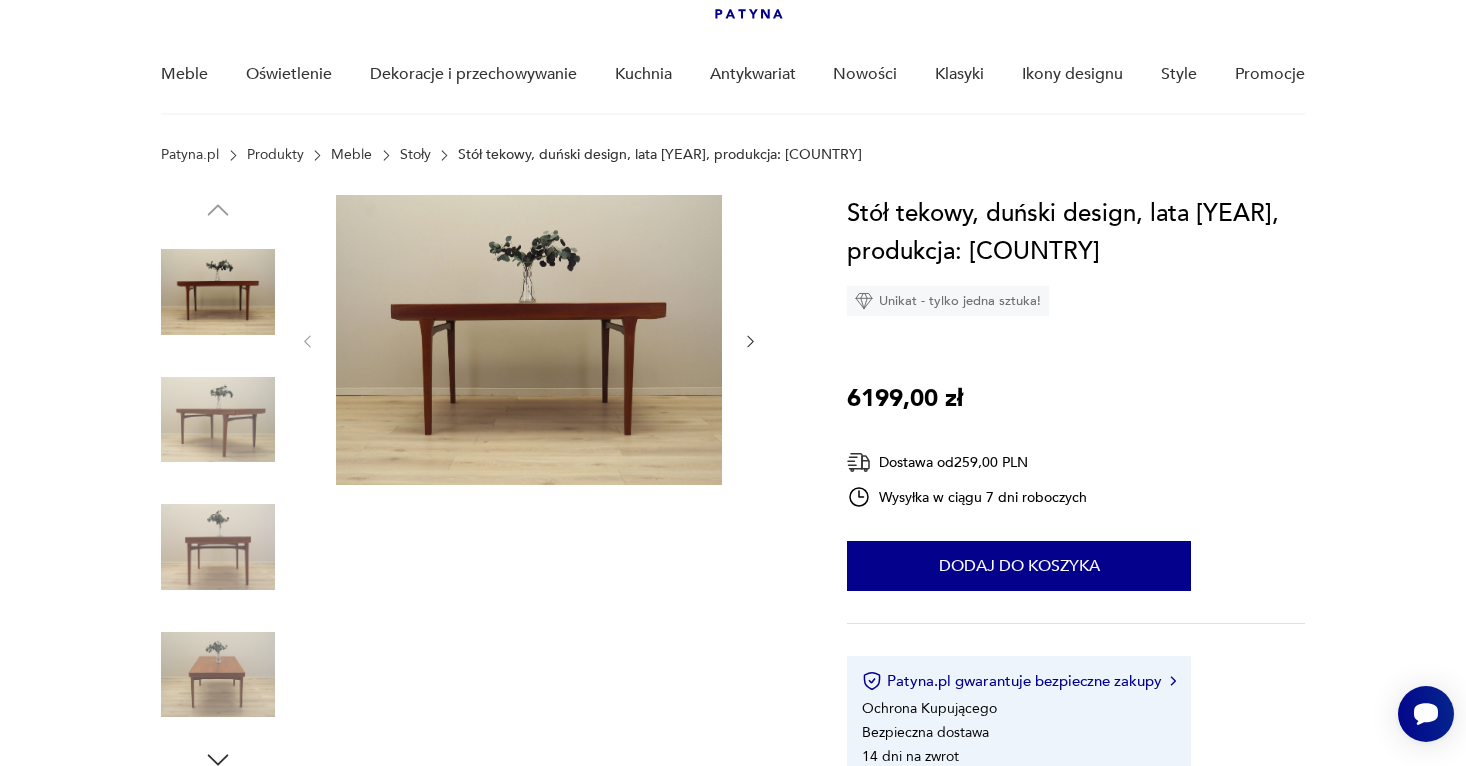 click 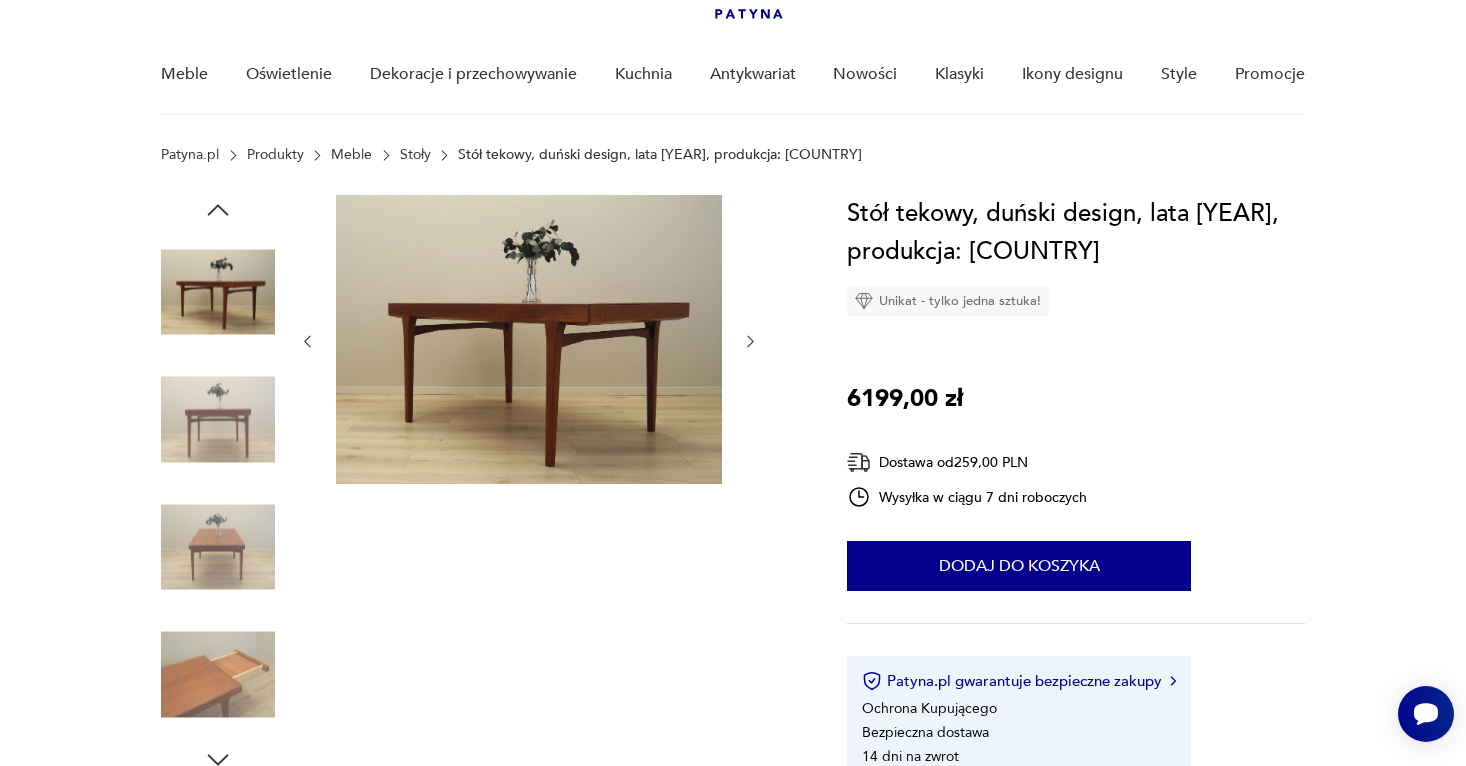 click 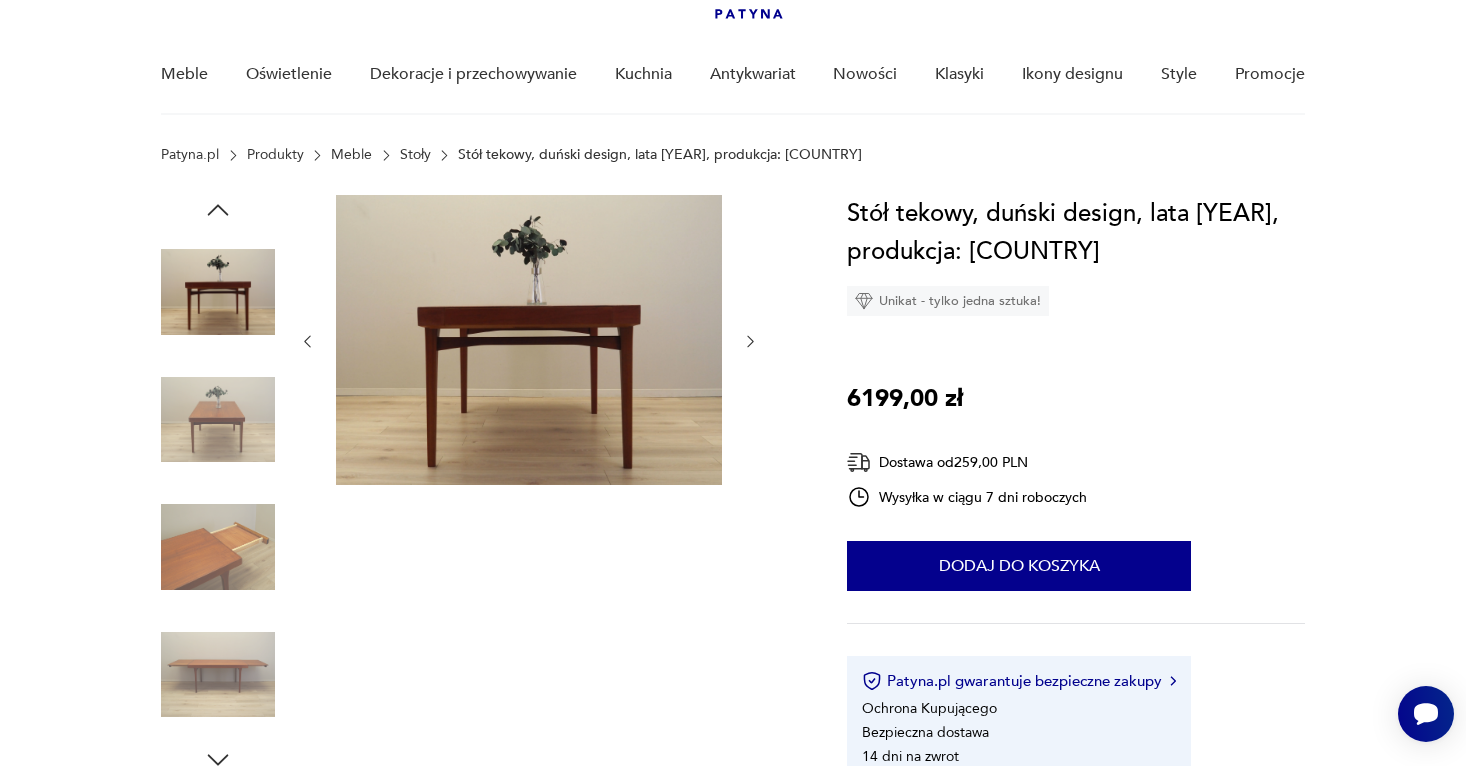 click 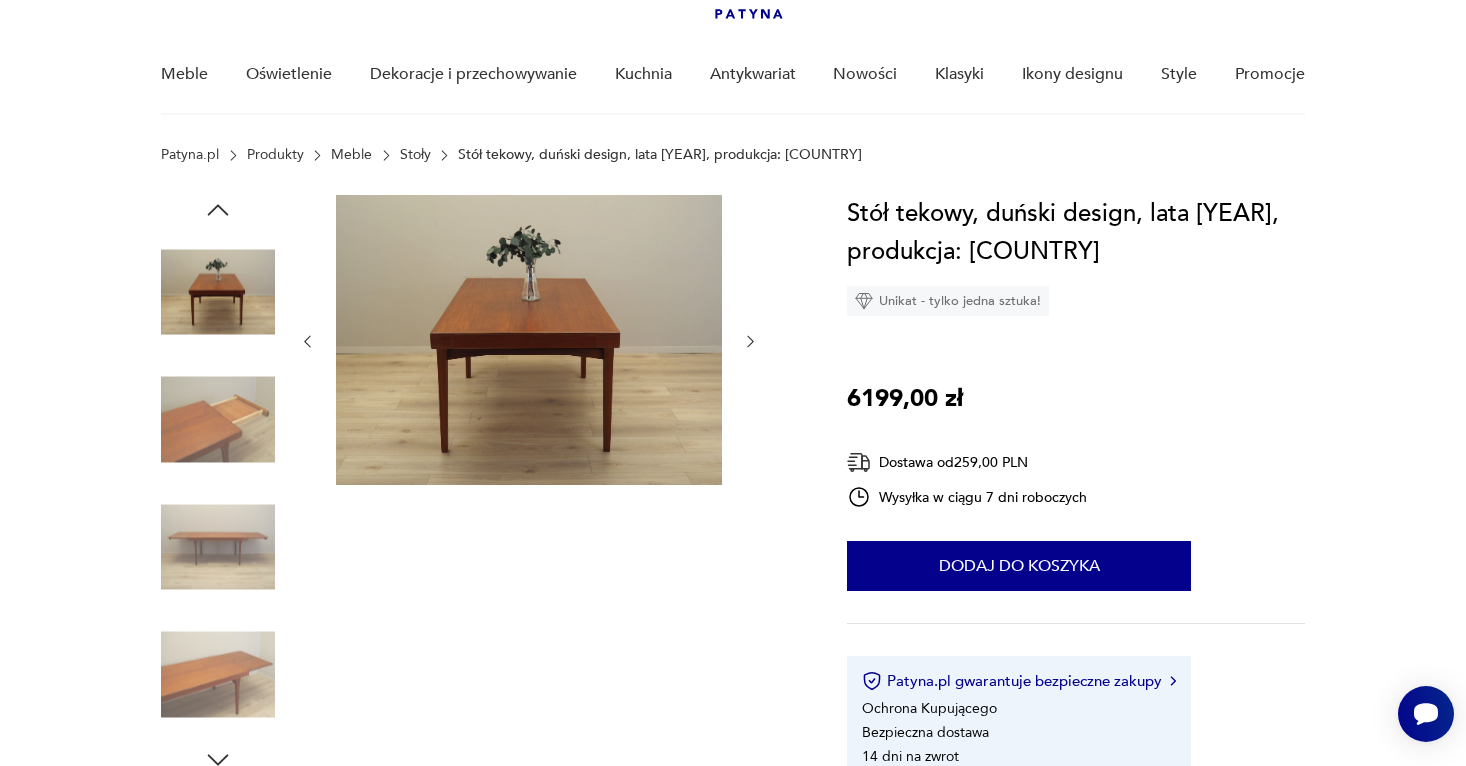 click 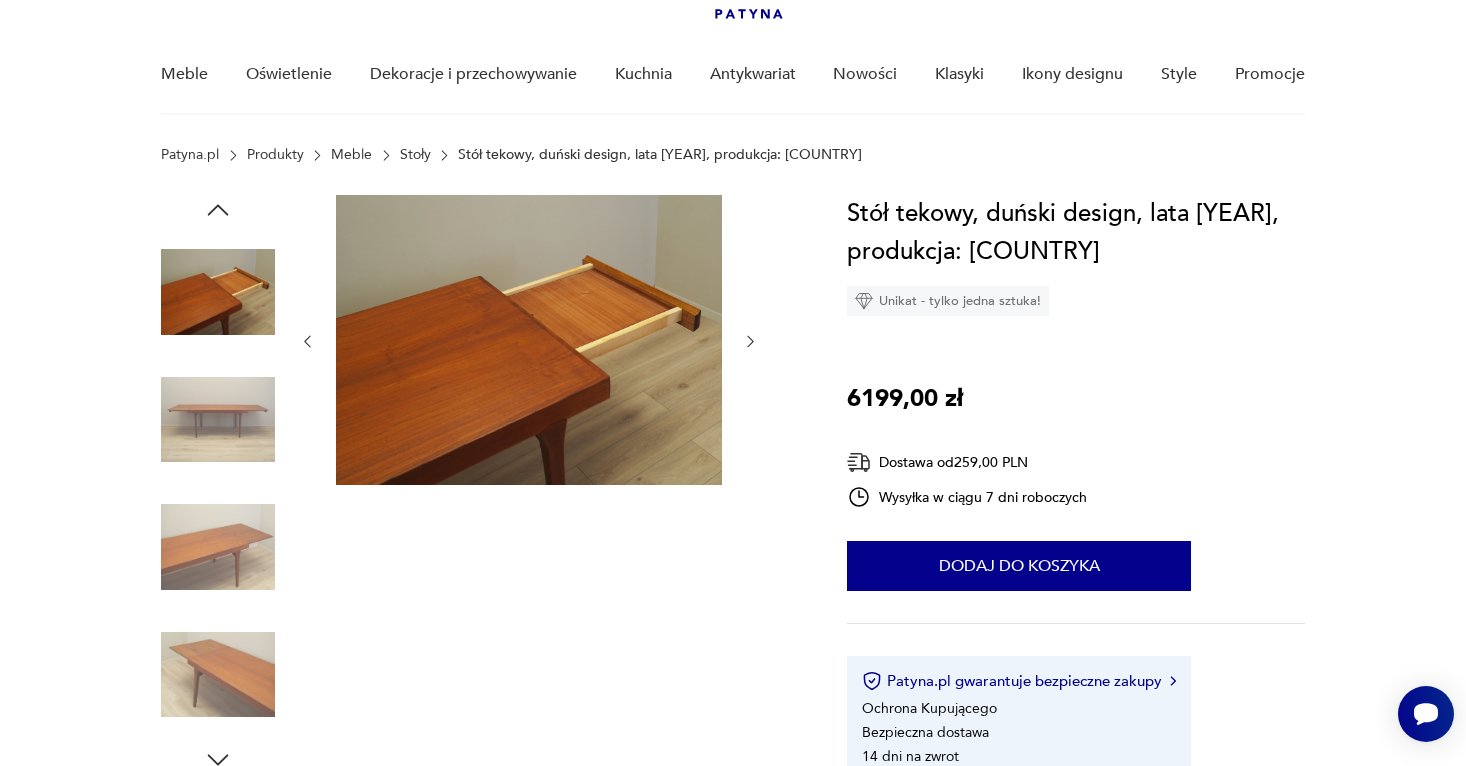 click 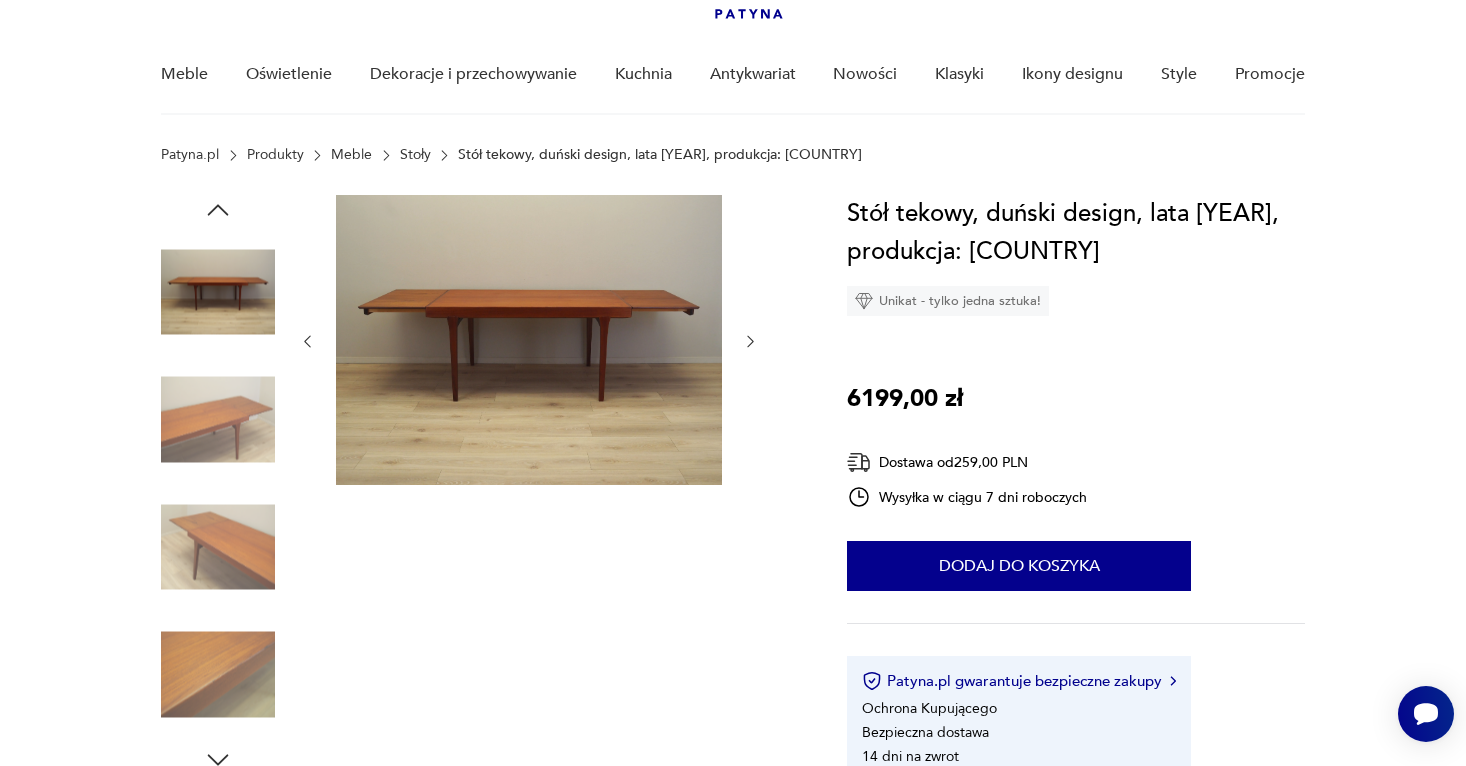 click 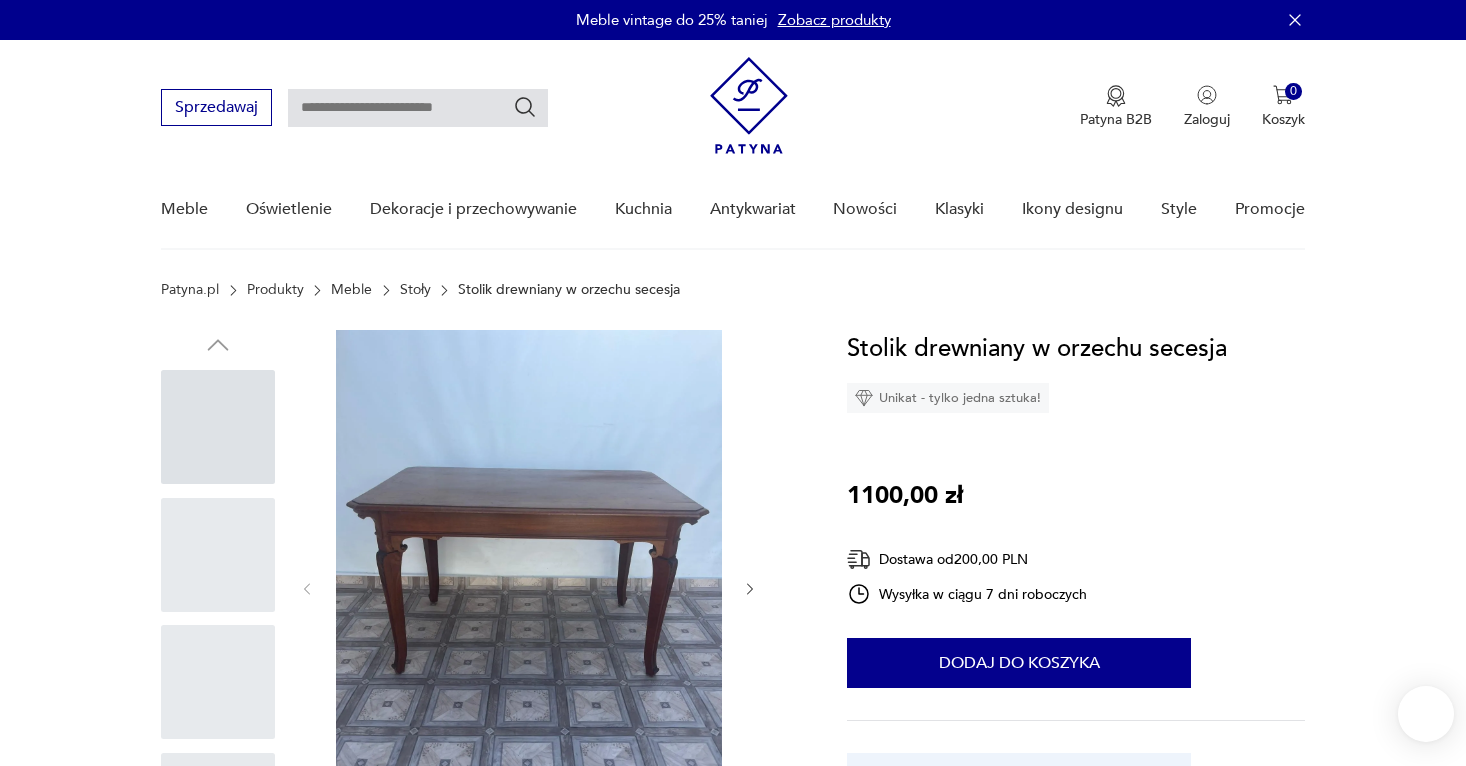 scroll, scrollTop: 0, scrollLeft: 0, axis: both 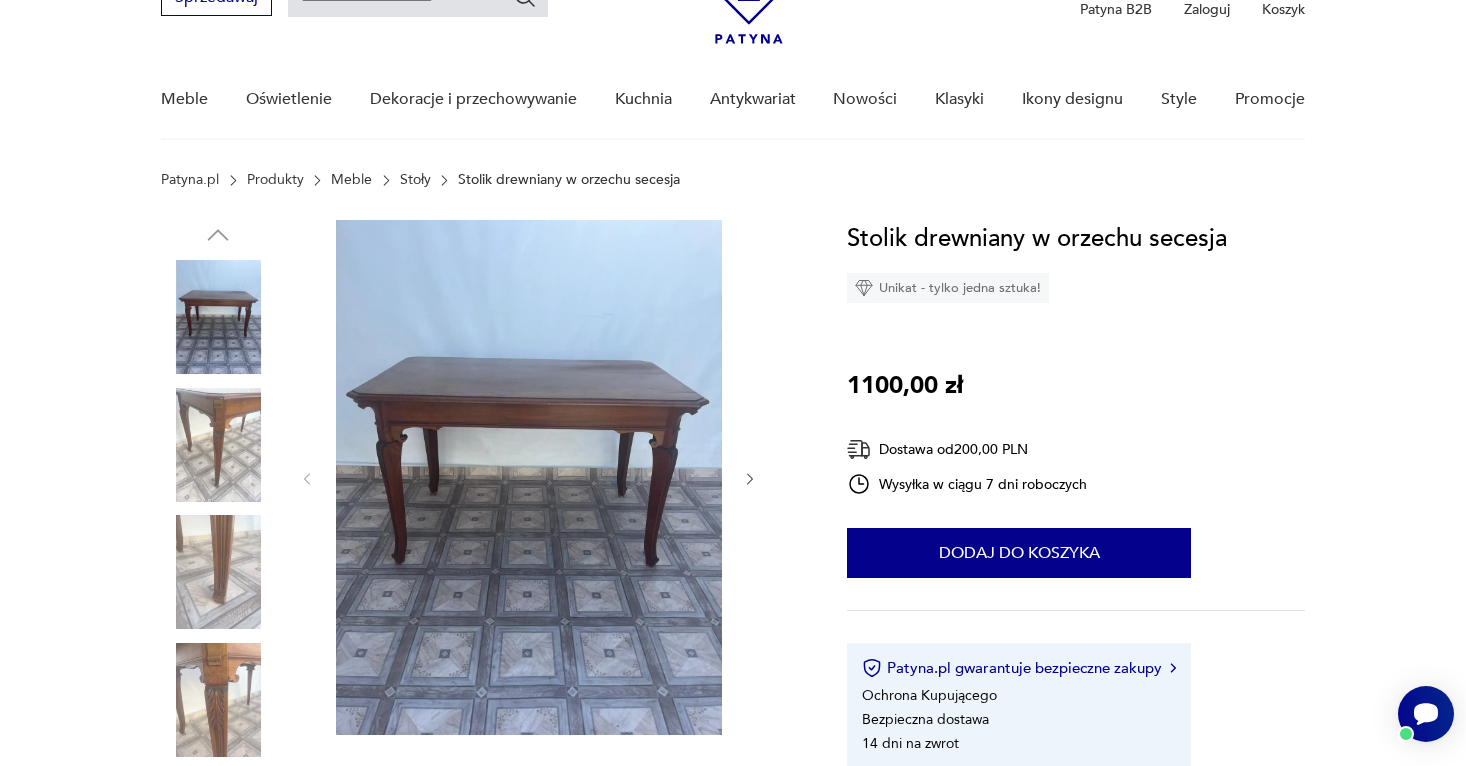 click 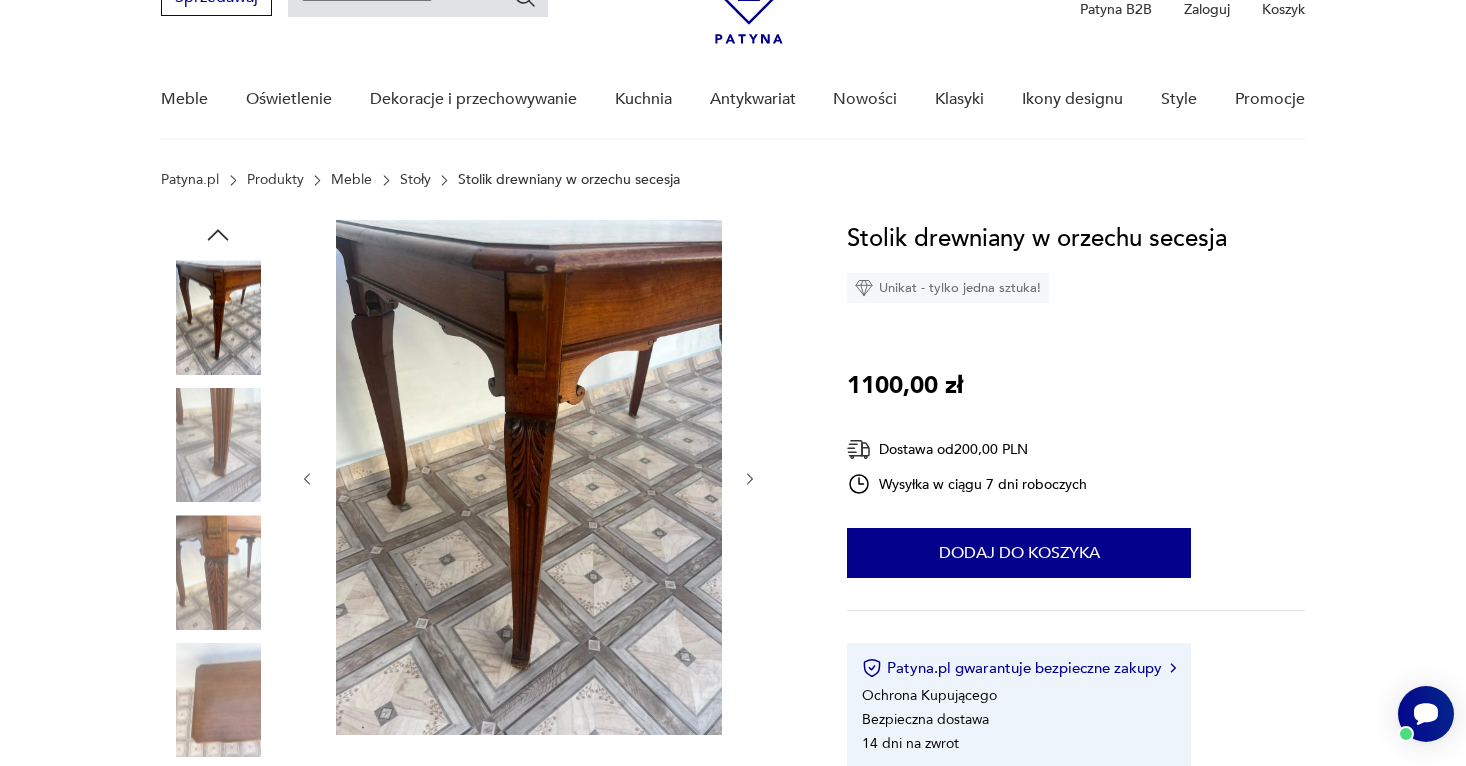 click 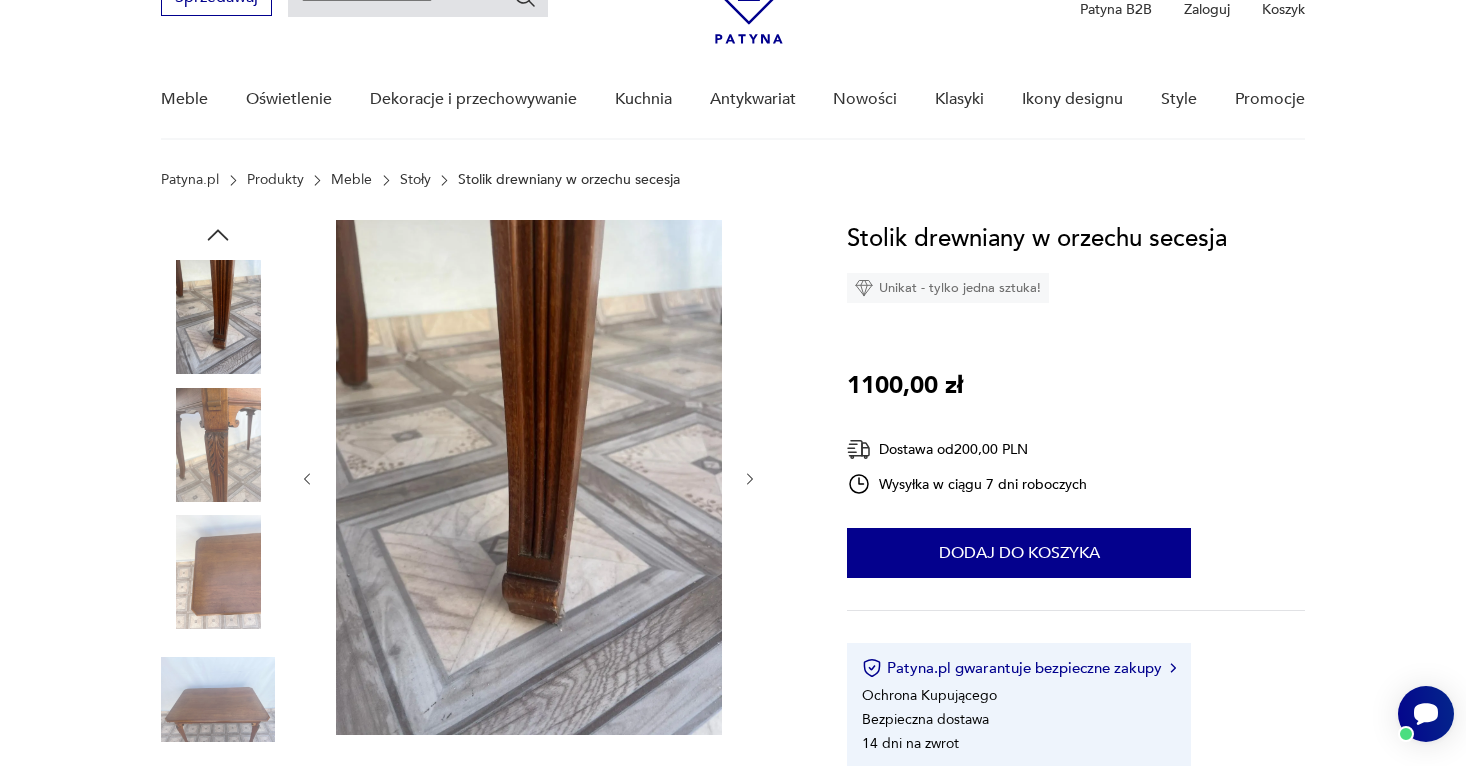 click 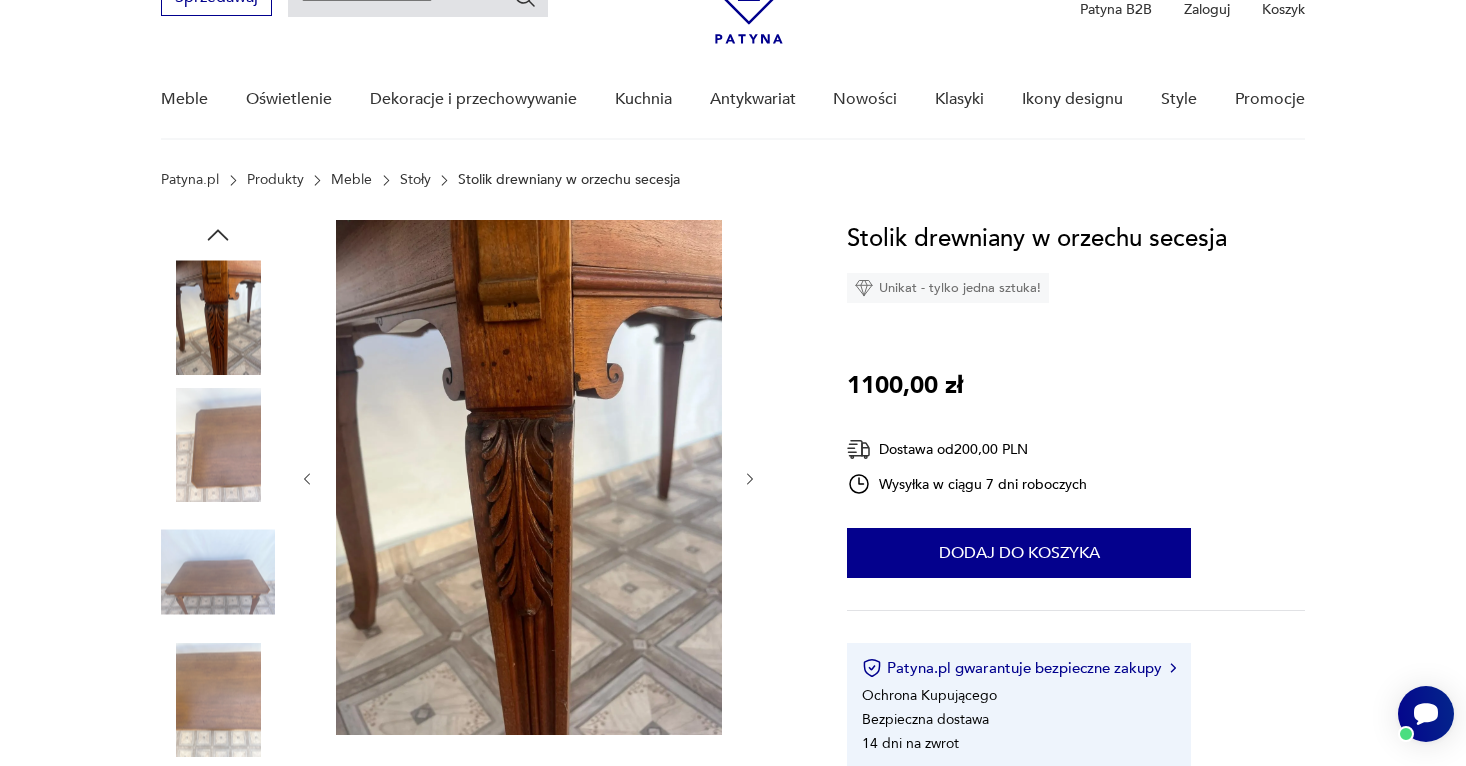 click 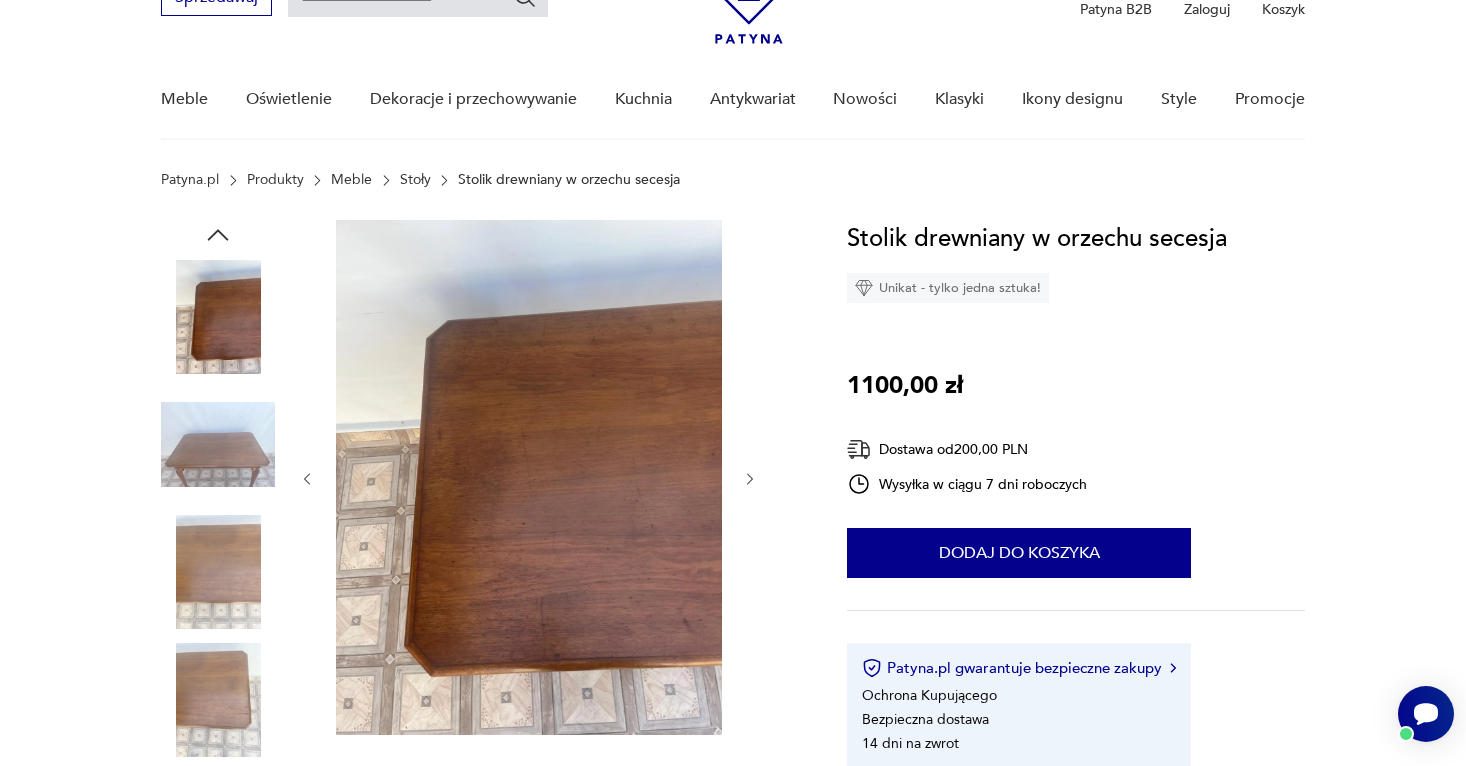 click 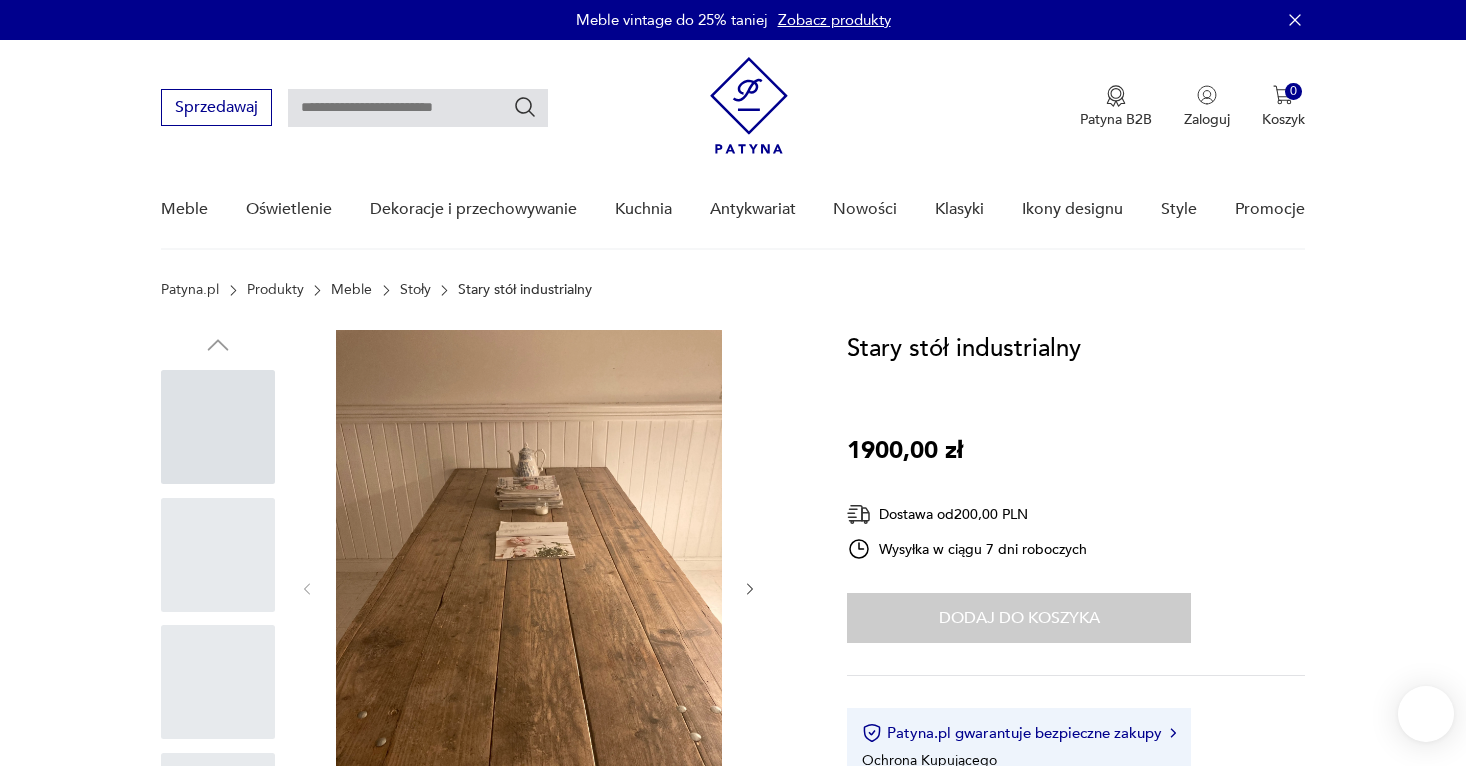 scroll, scrollTop: 0, scrollLeft: 0, axis: both 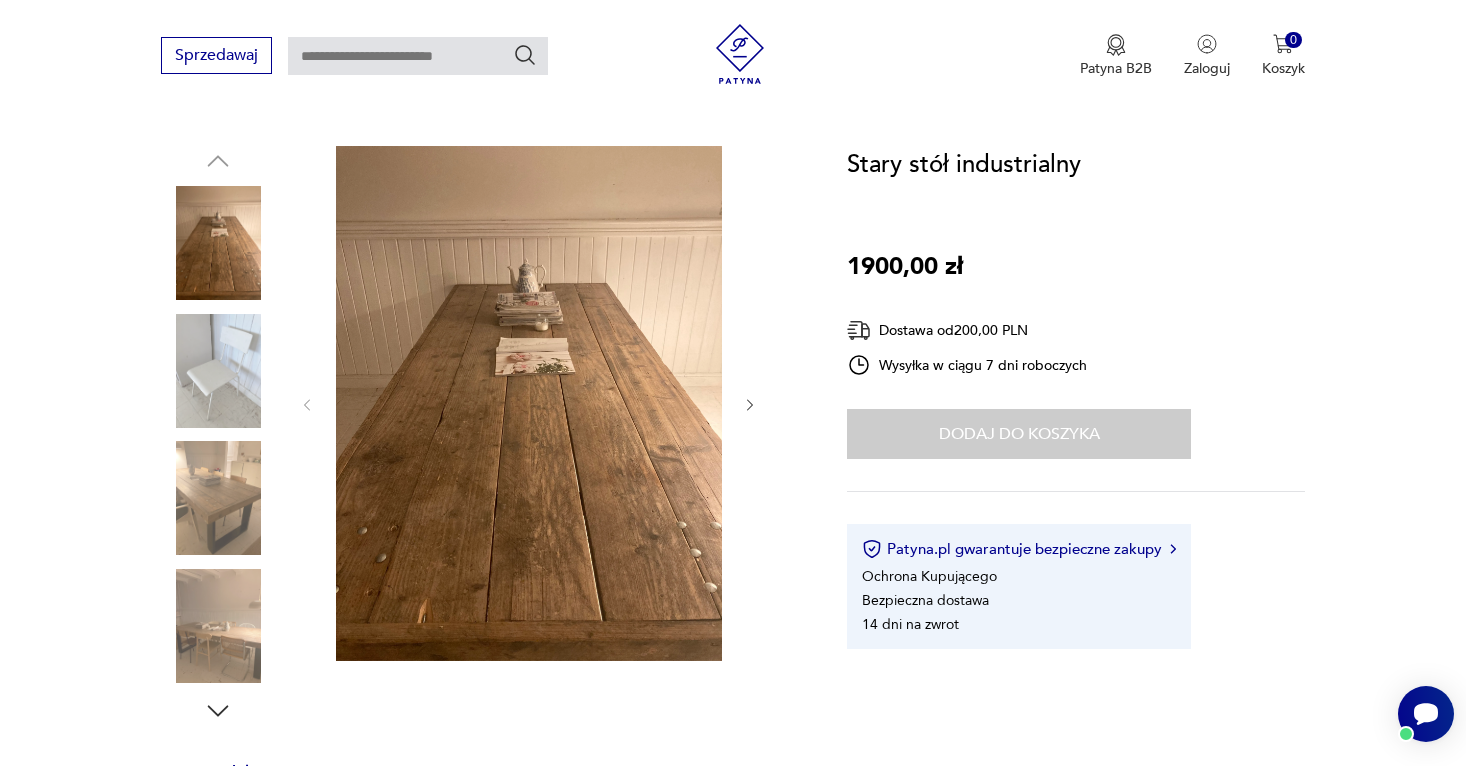 click 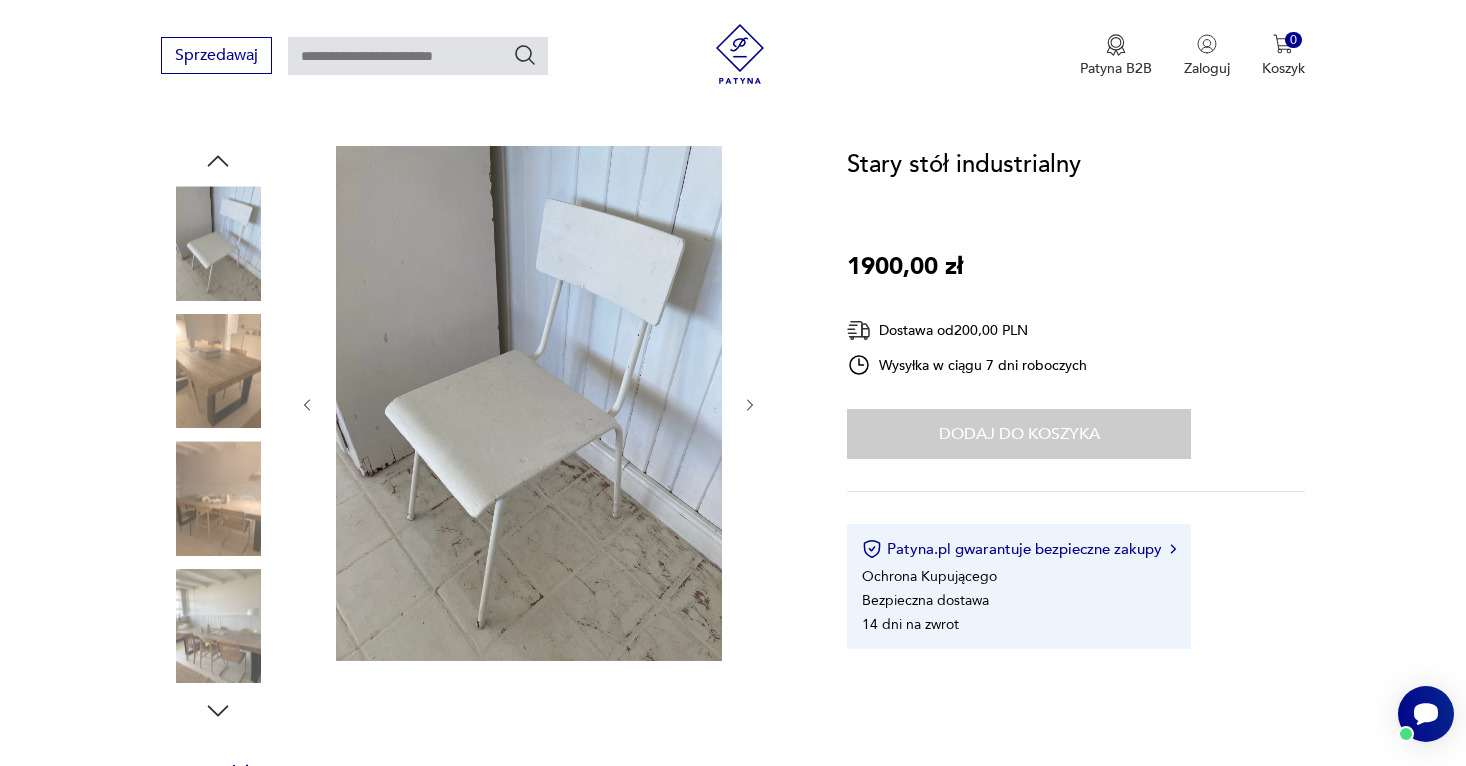click 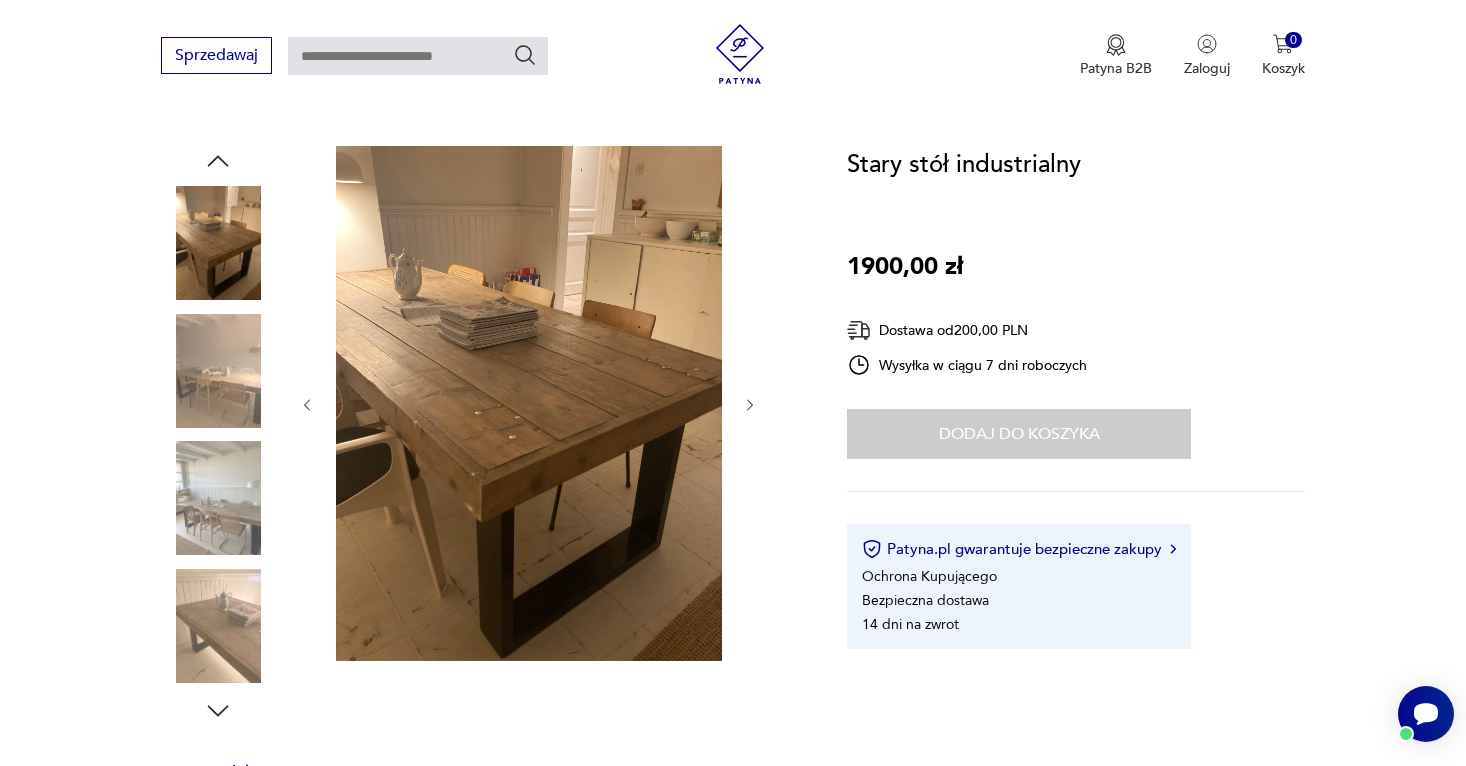 click 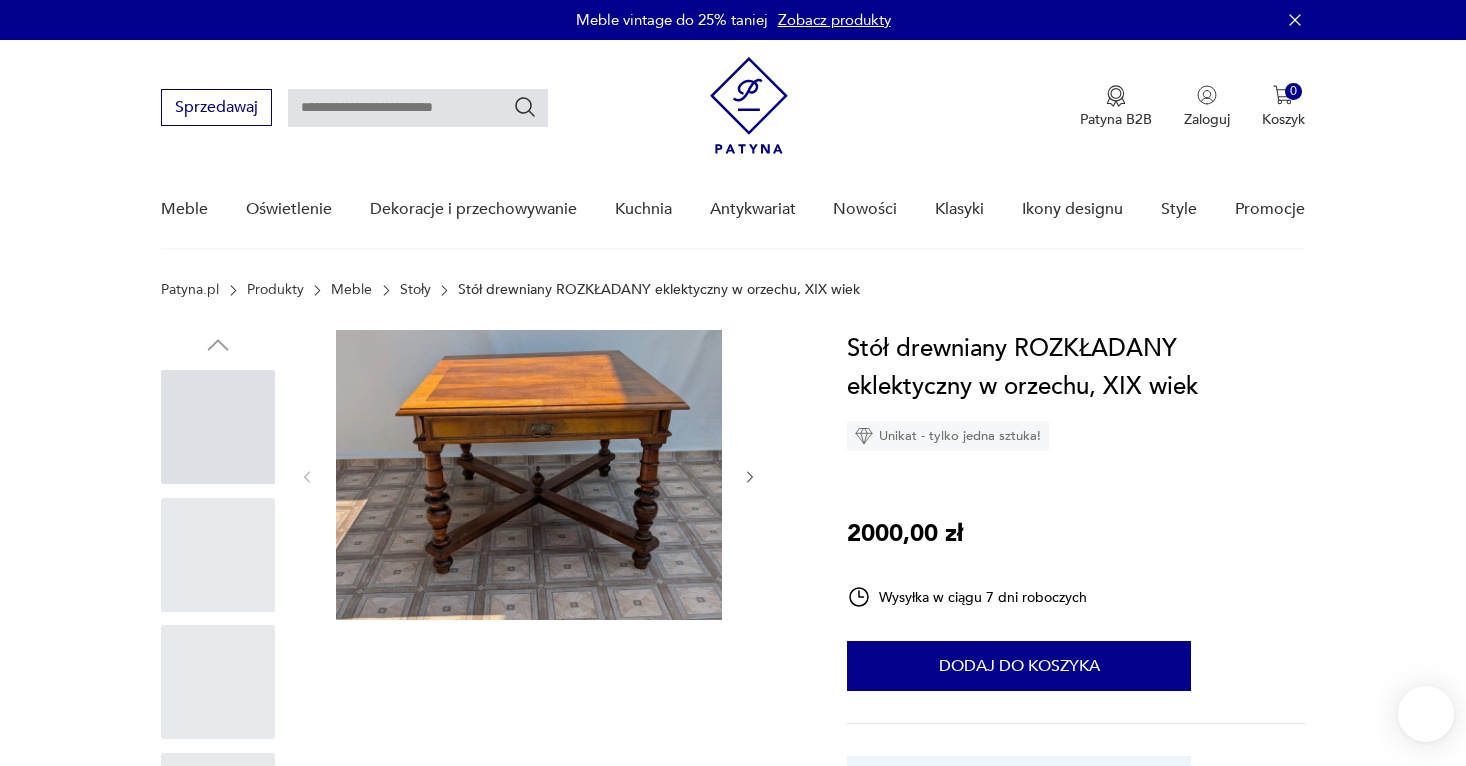 scroll, scrollTop: 0, scrollLeft: 0, axis: both 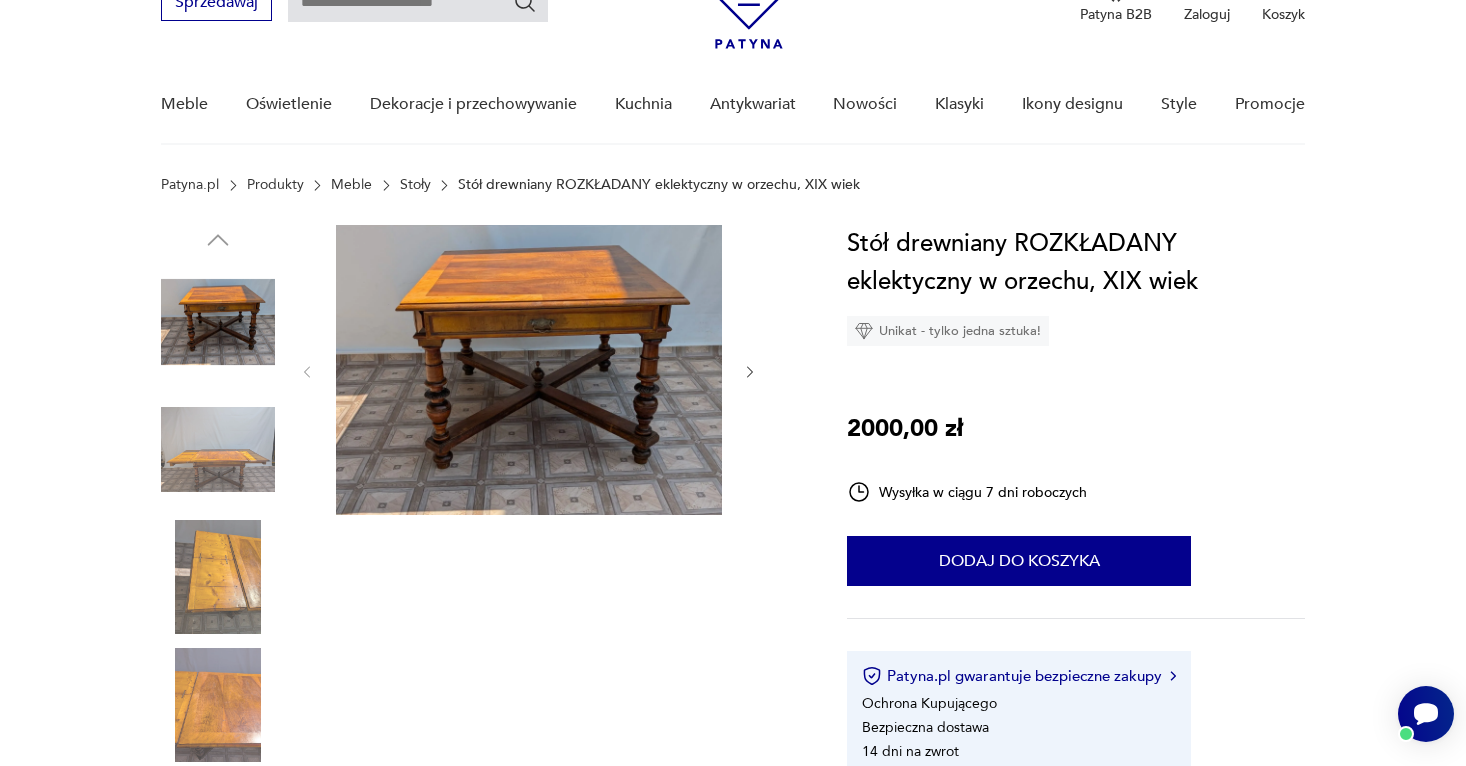 click at bounding box center (529, 372) 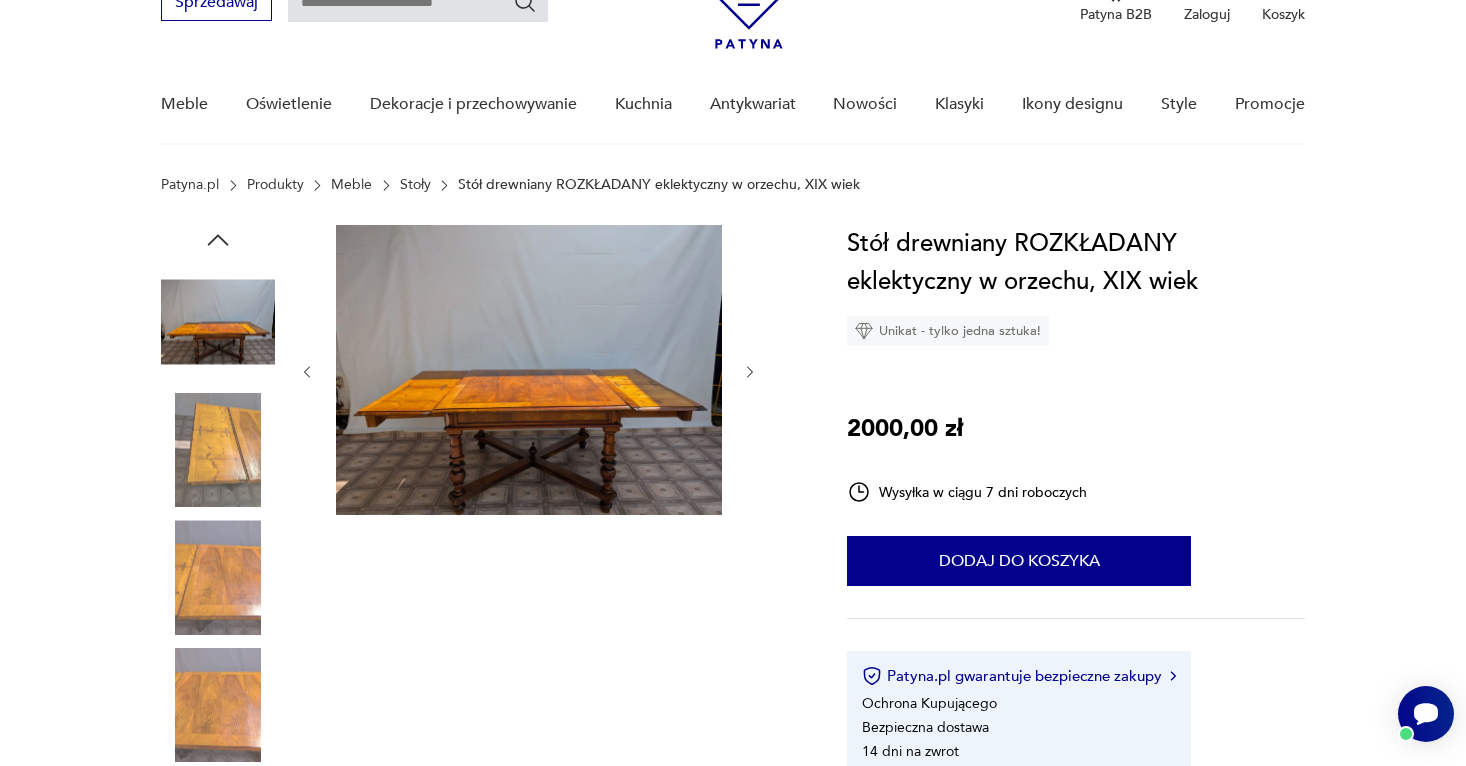 click 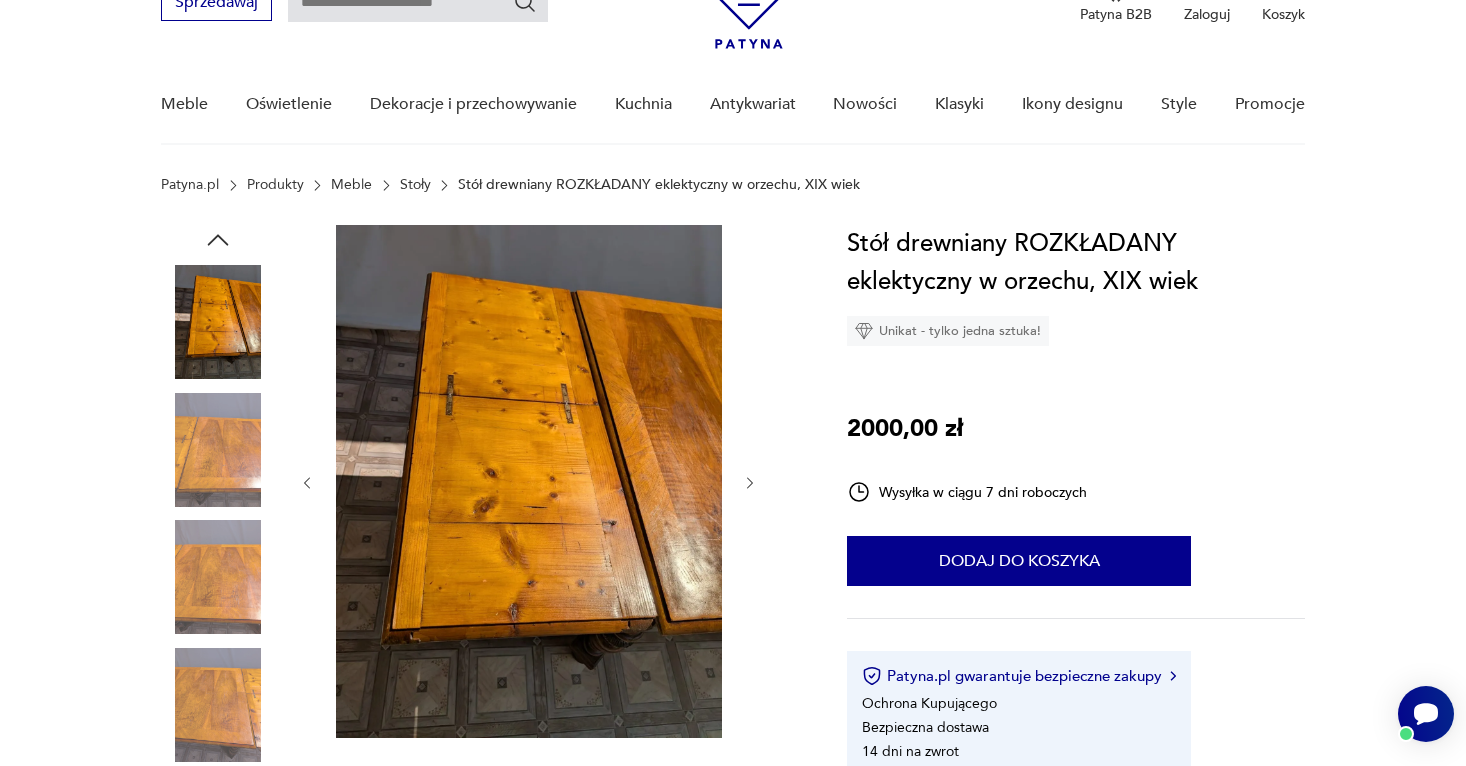 click at bounding box center (529, 483) 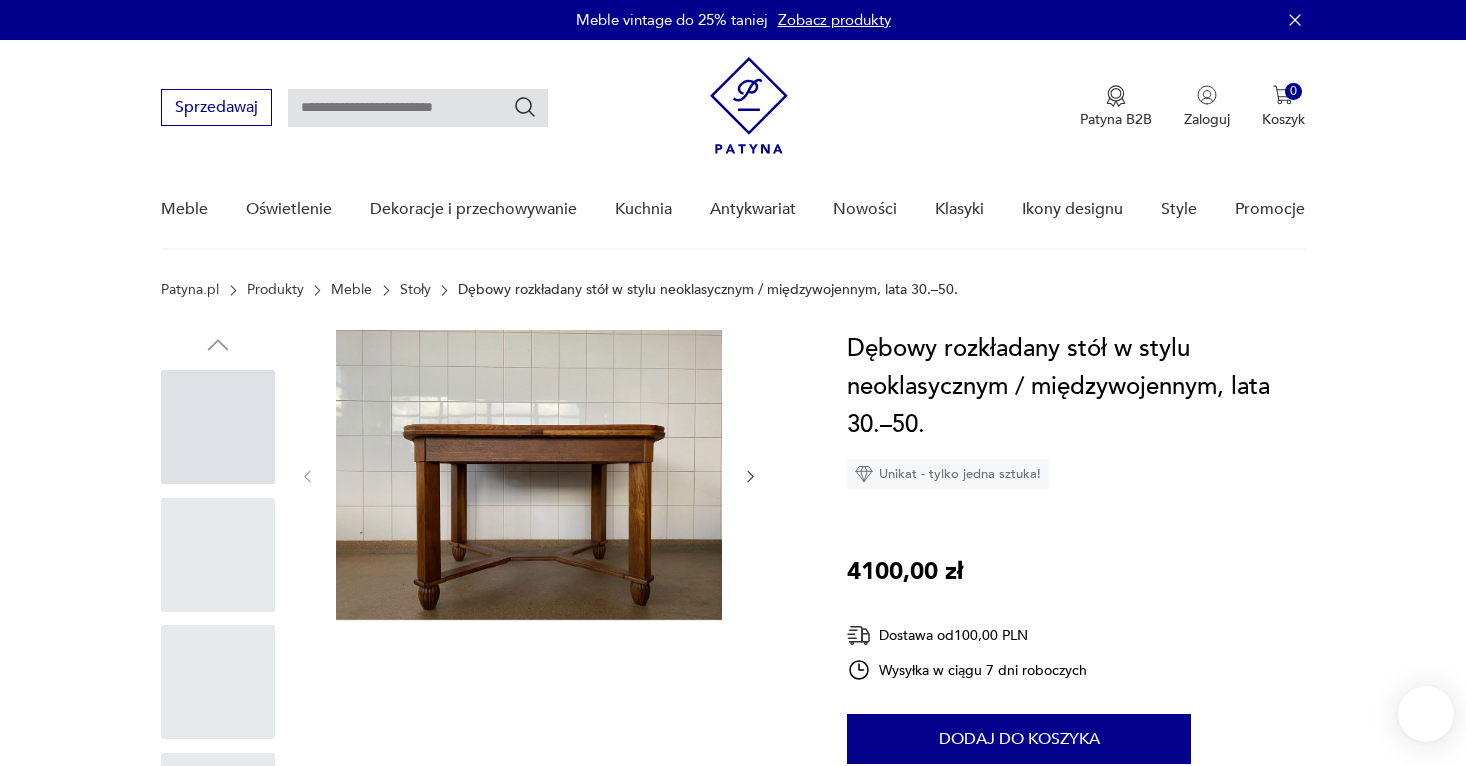 scroll, scrollTop: 0, scrollLeft: 0, axis: both 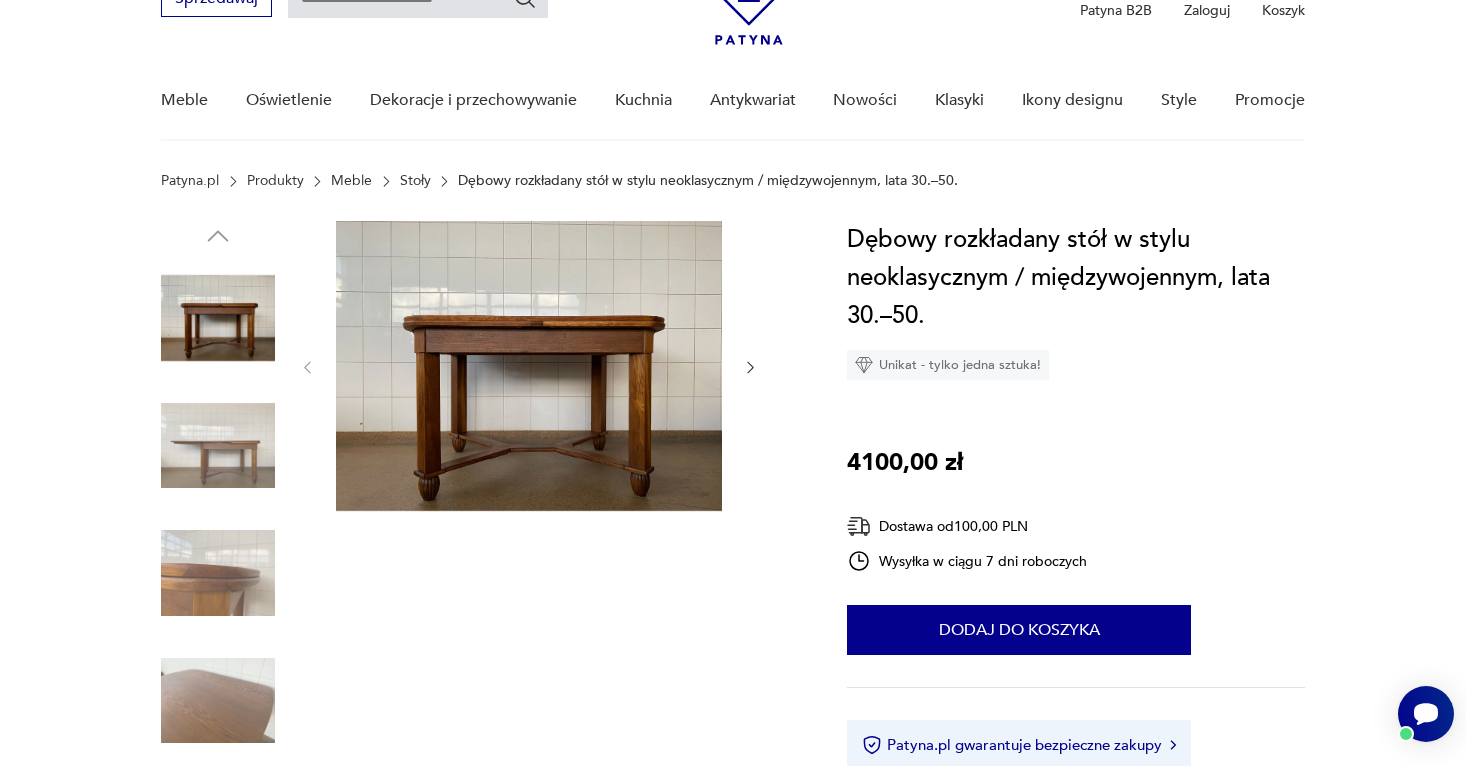 click 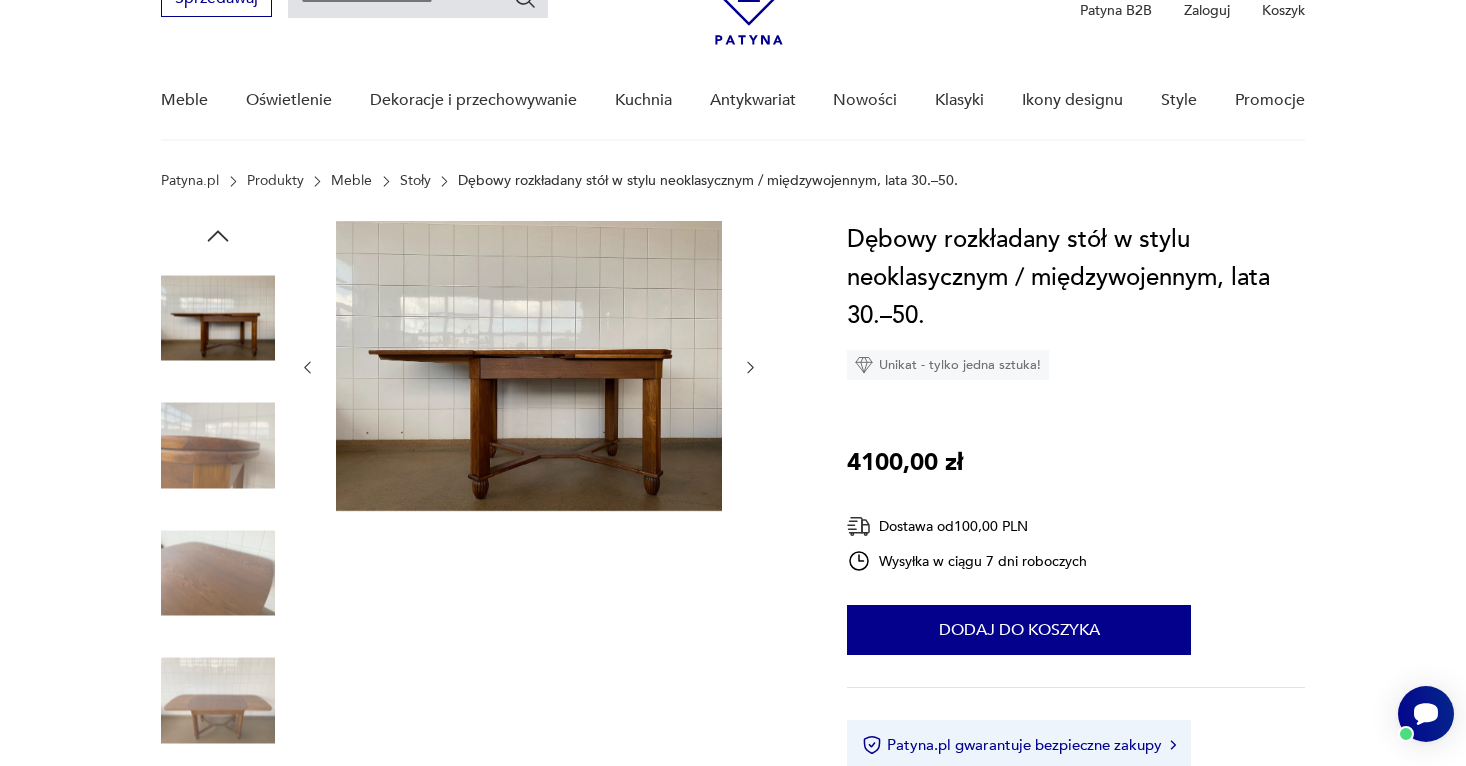 click 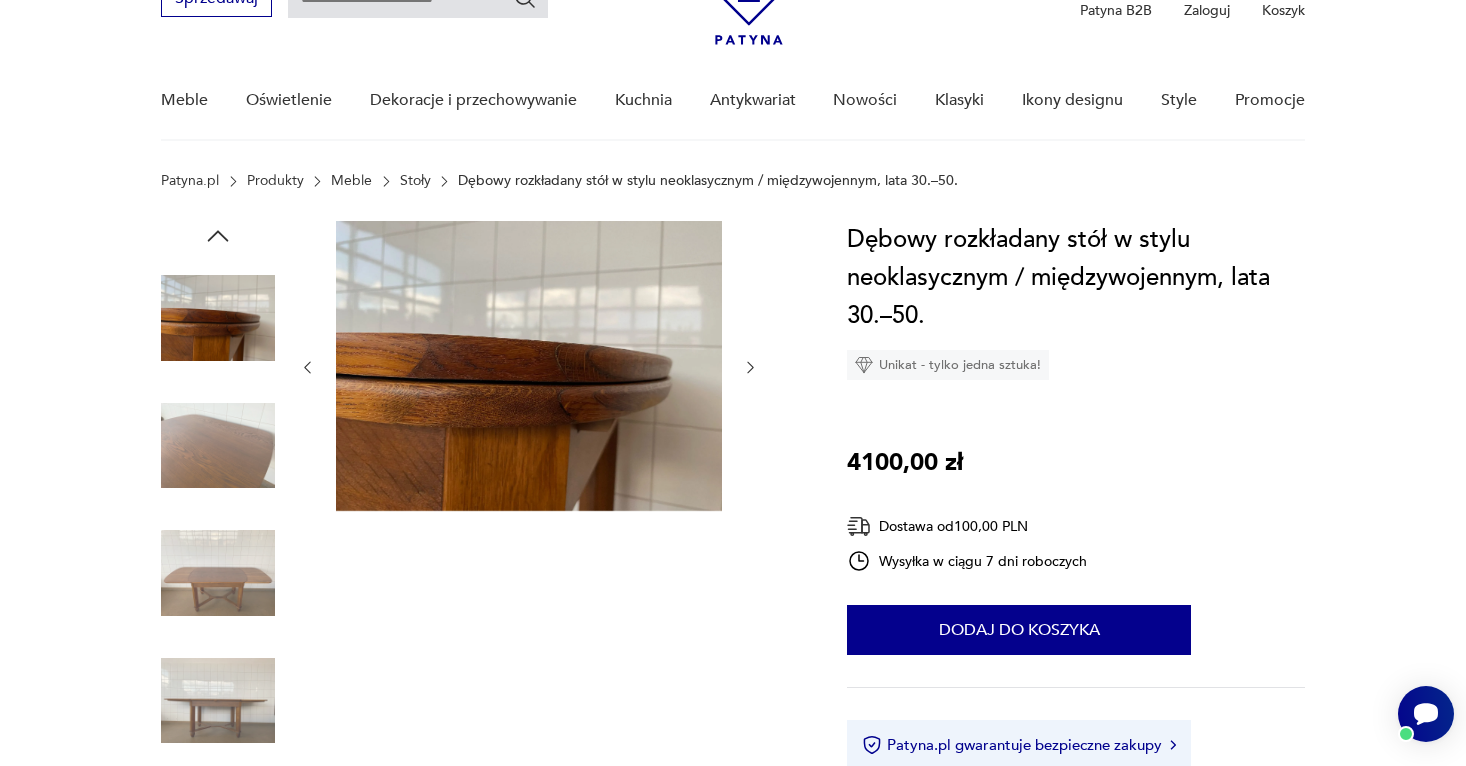click 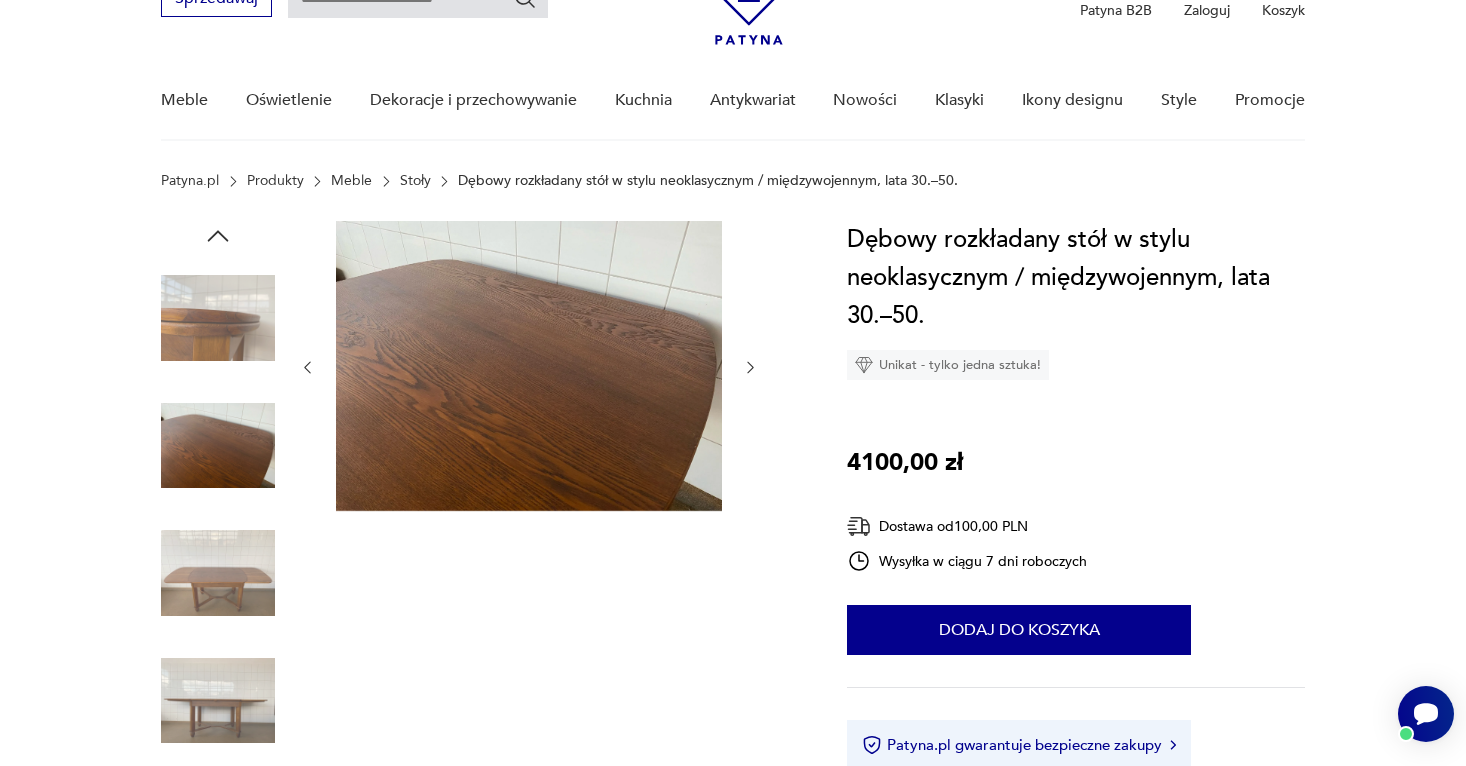 click 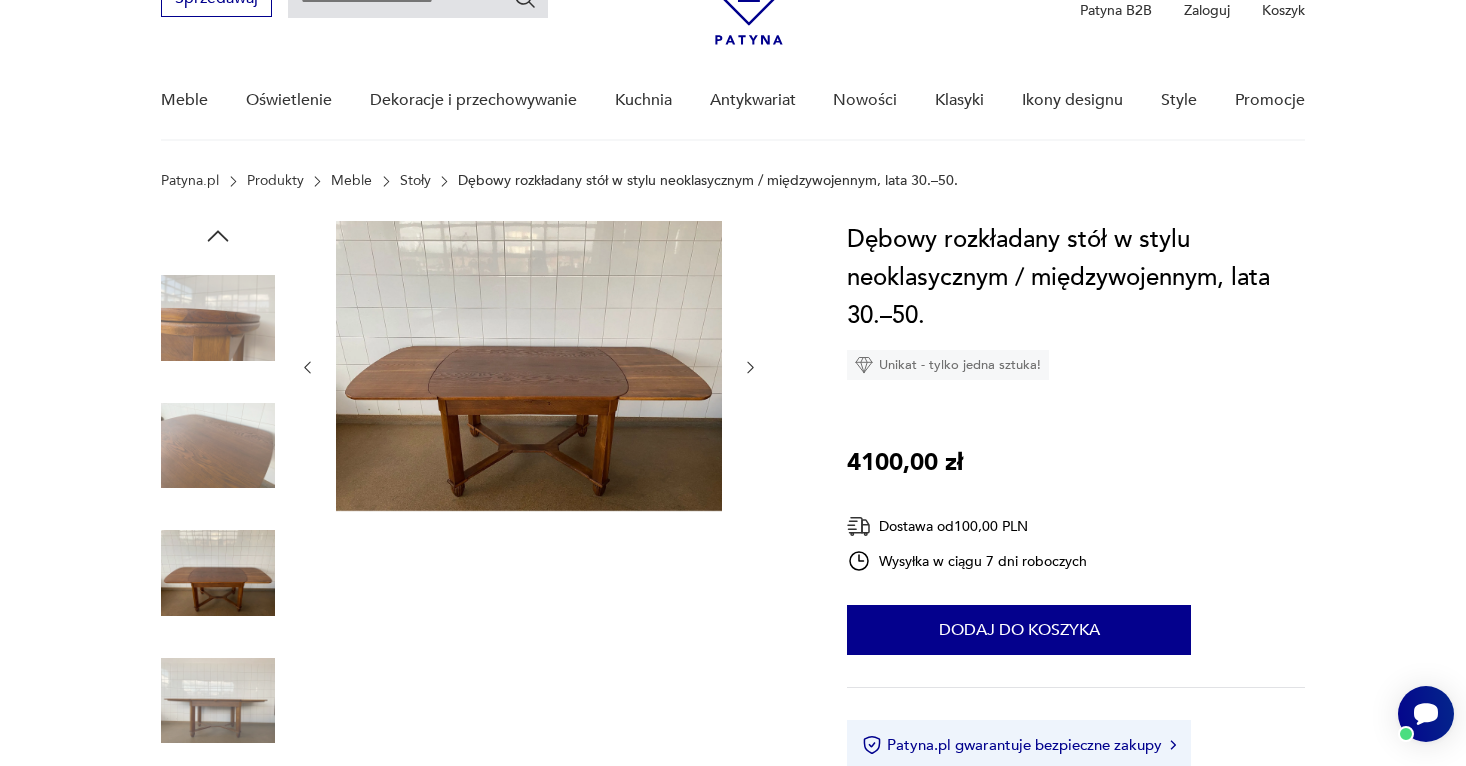 click 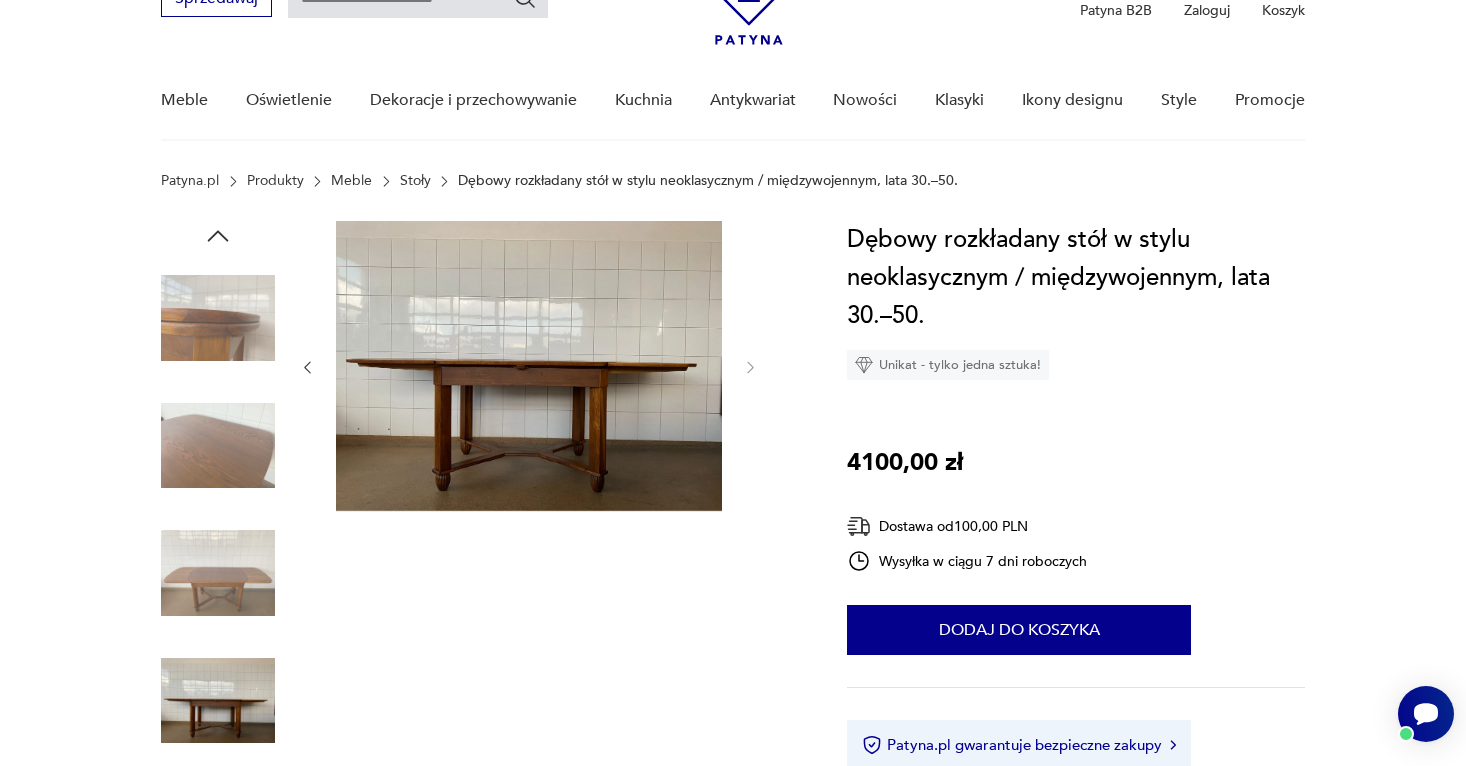 click at bounding box center (218, 446) 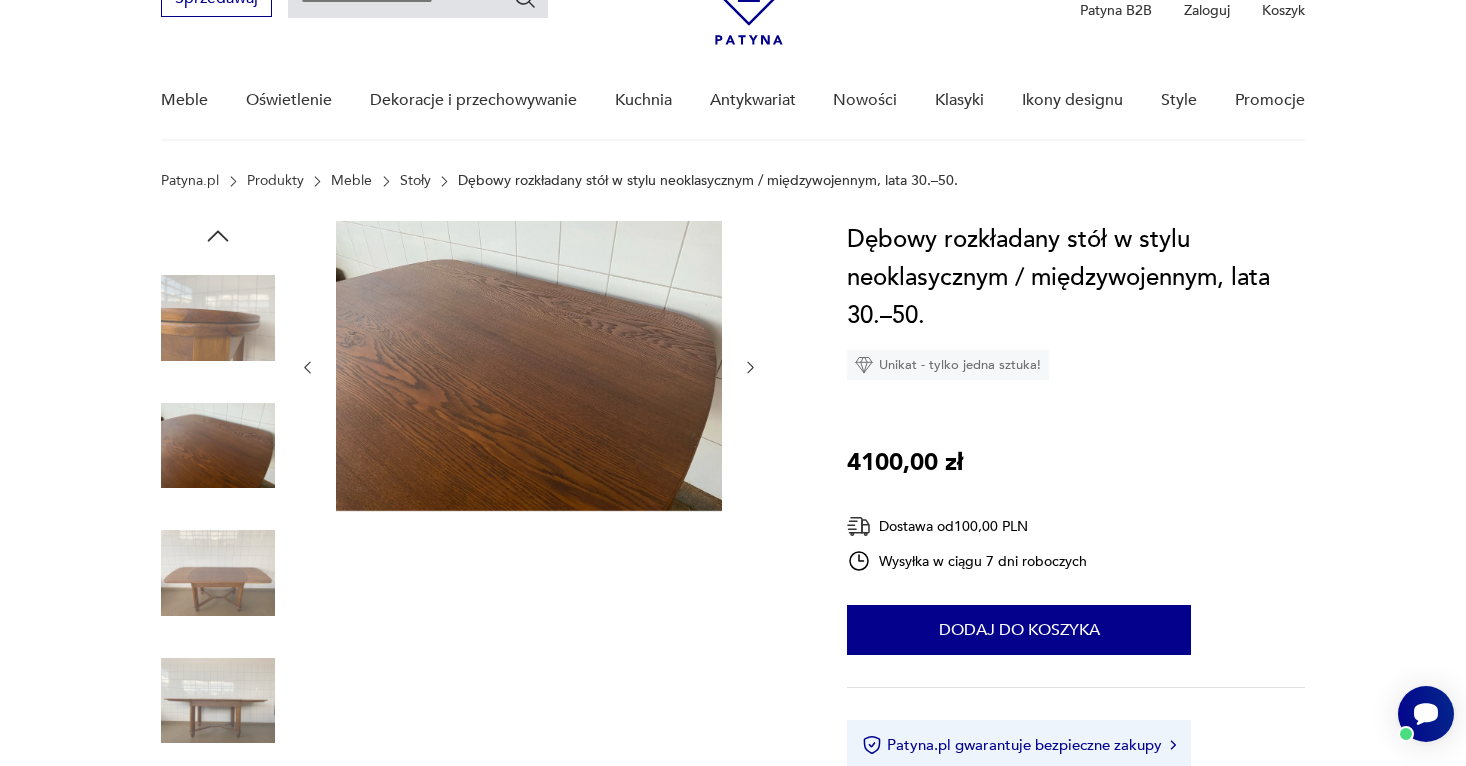 click at bounding box center (218, 573) 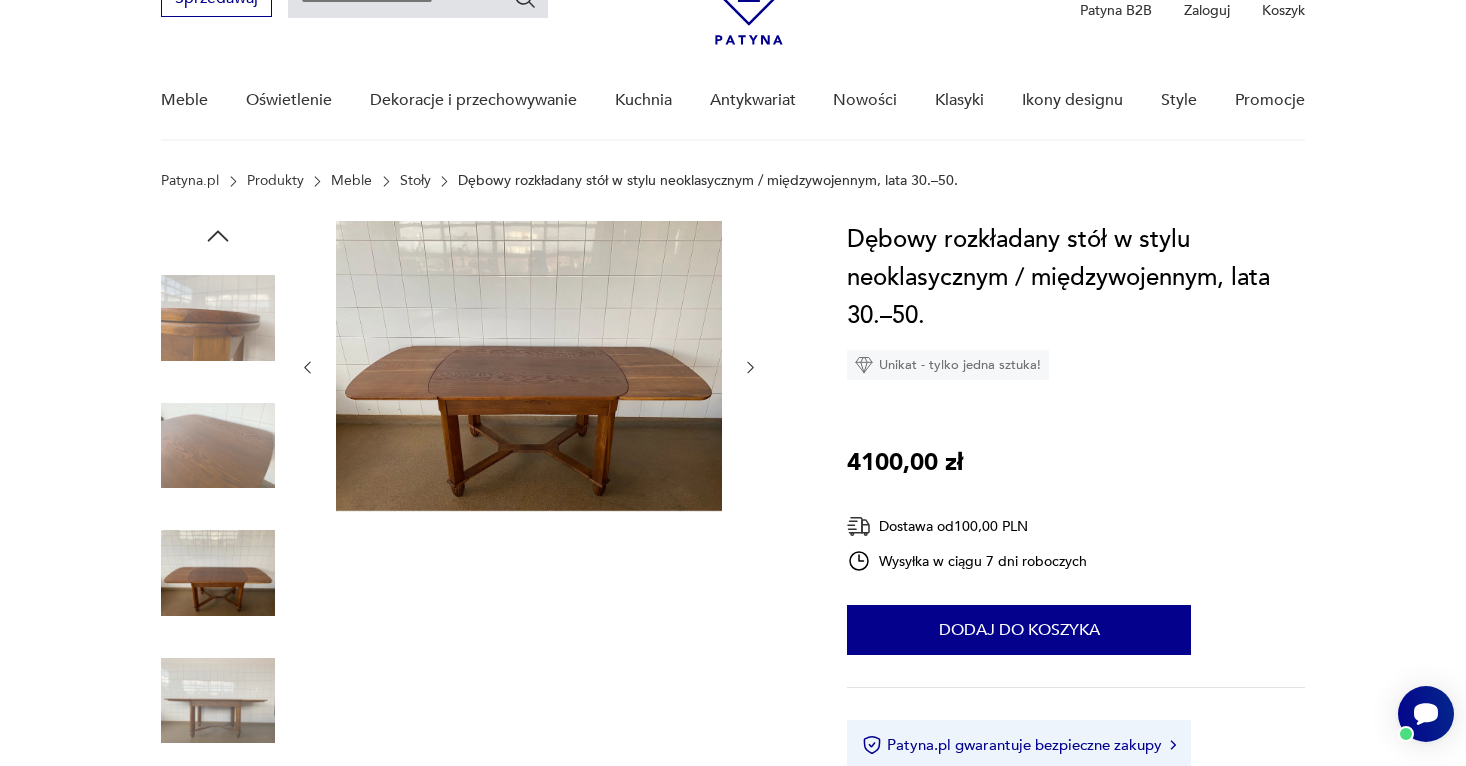 click at bounding box center (218, 573) 